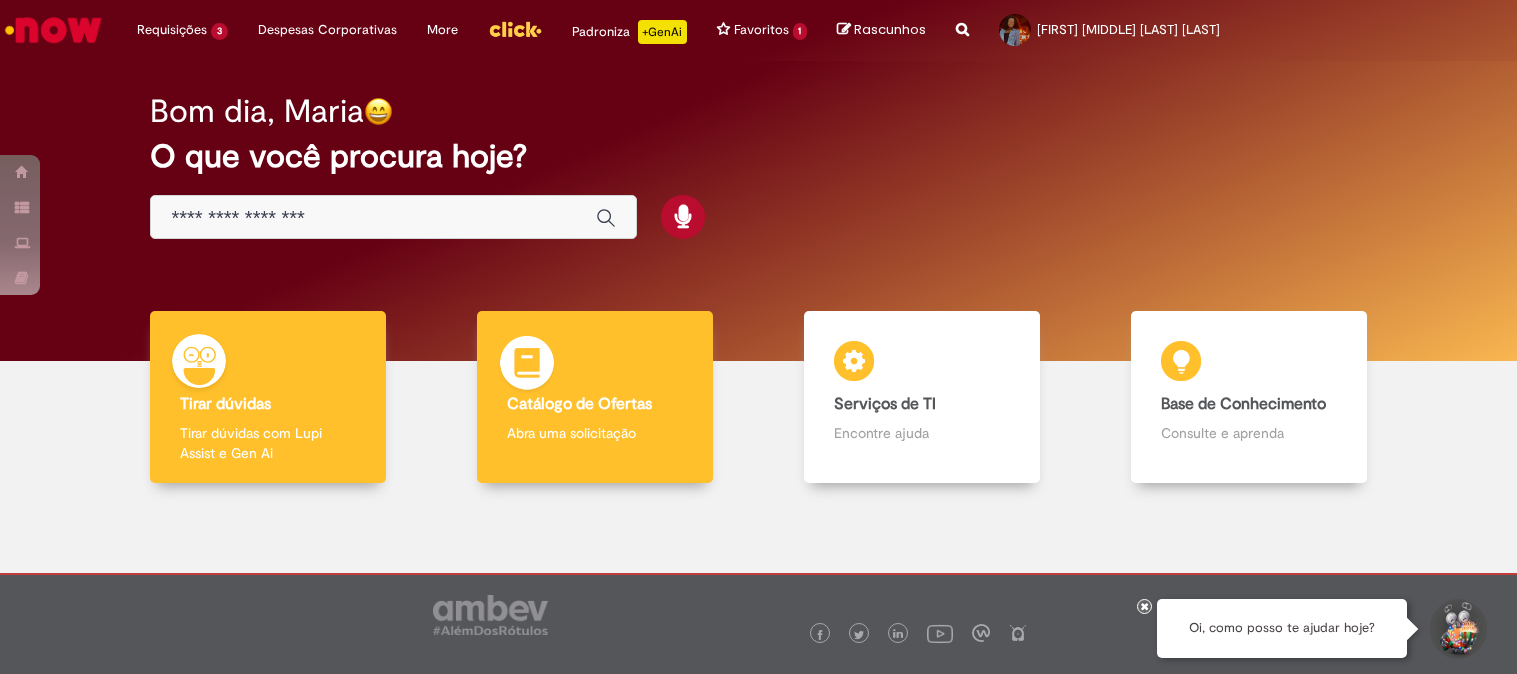 scroll, scrollTop: 0, scrollLeft: 0, axis: both 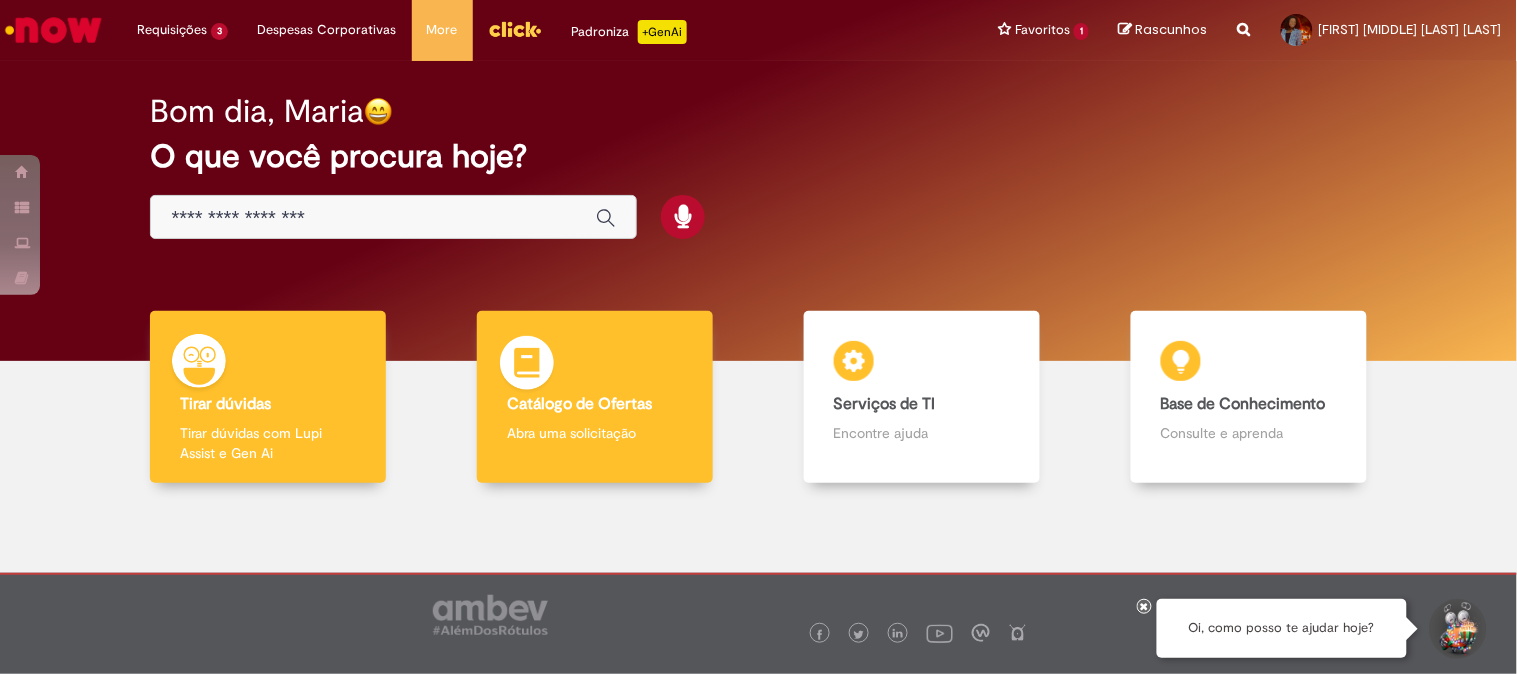 click at bounding box center [527, 366] 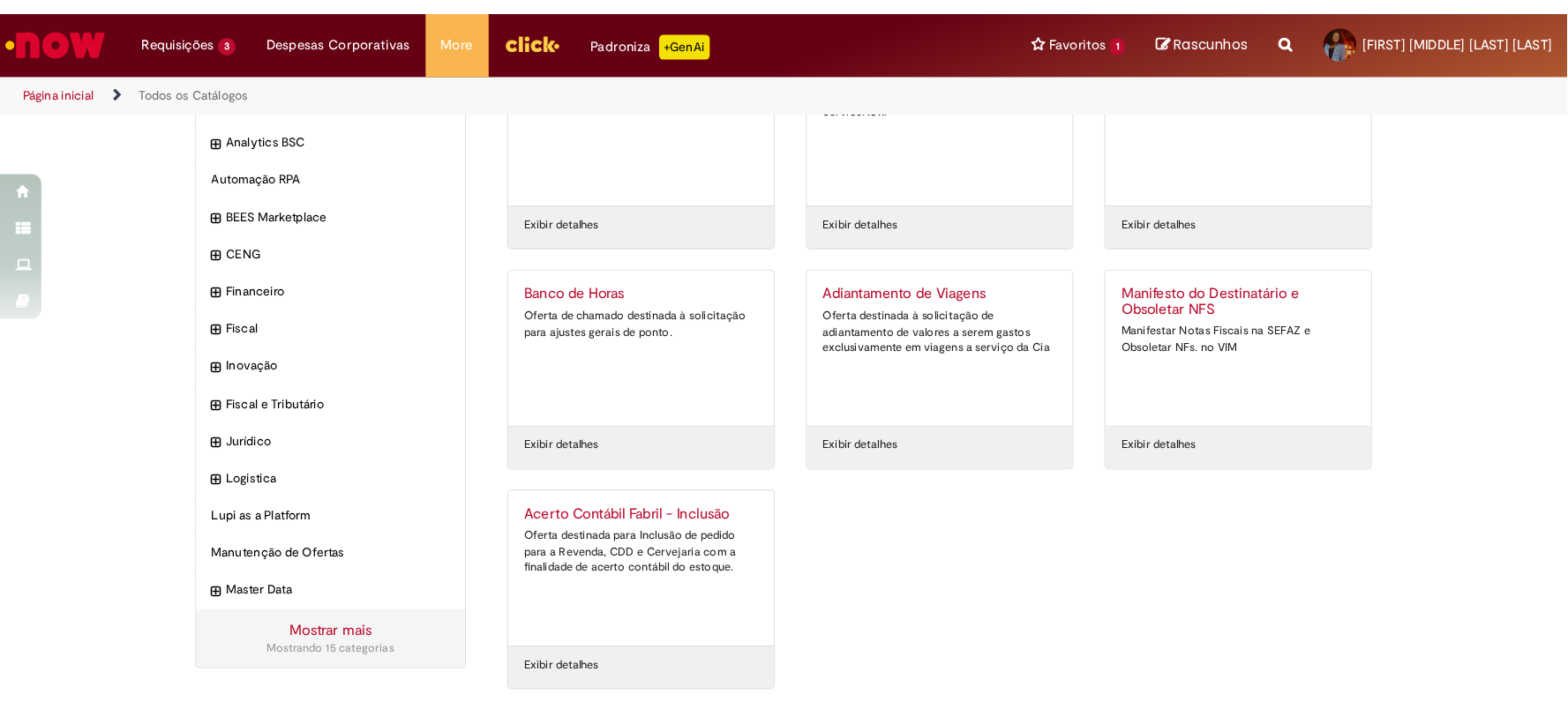 scroll, scrollTop: 0, scrollLeft: 0, axis: both 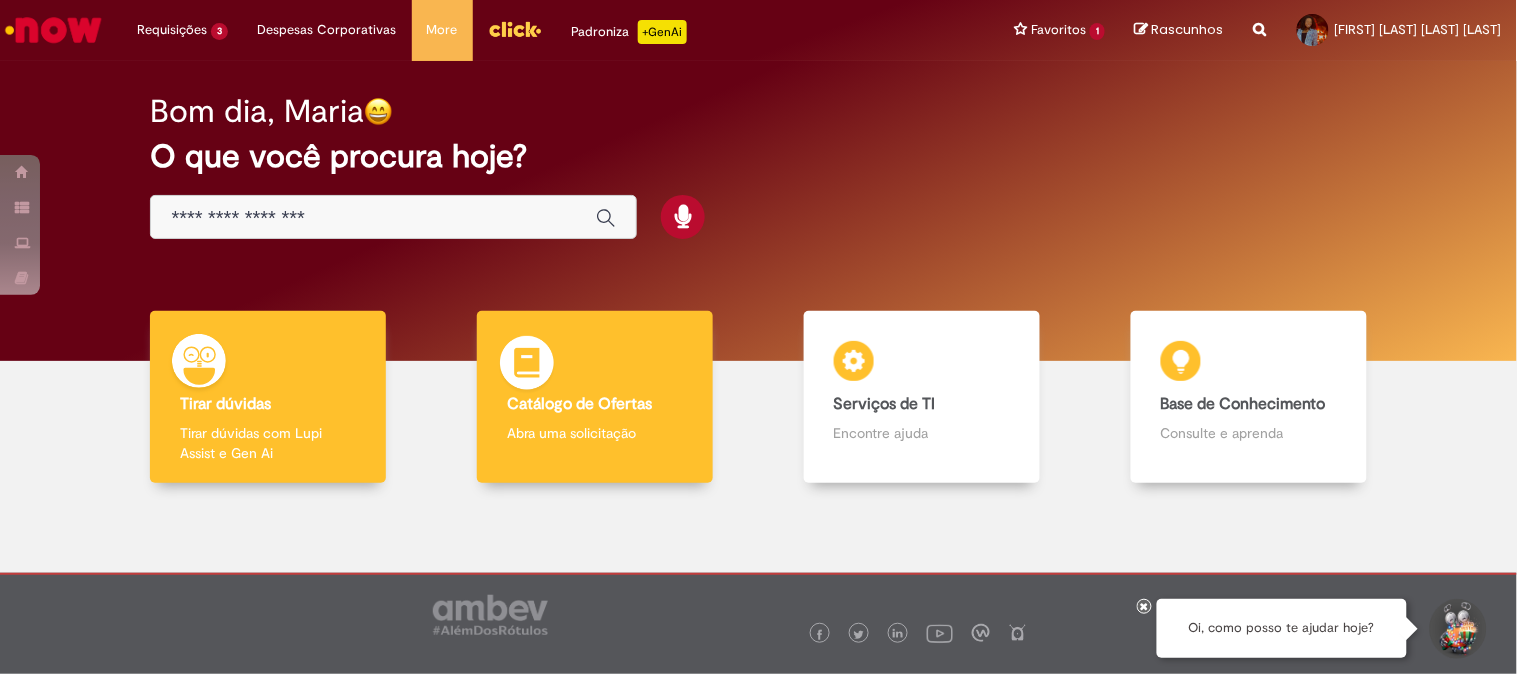 click on "Catálogo de Ofertas
Catálogo de Ofertas
Abra uma solicitação" at bounding box center (595, 397) 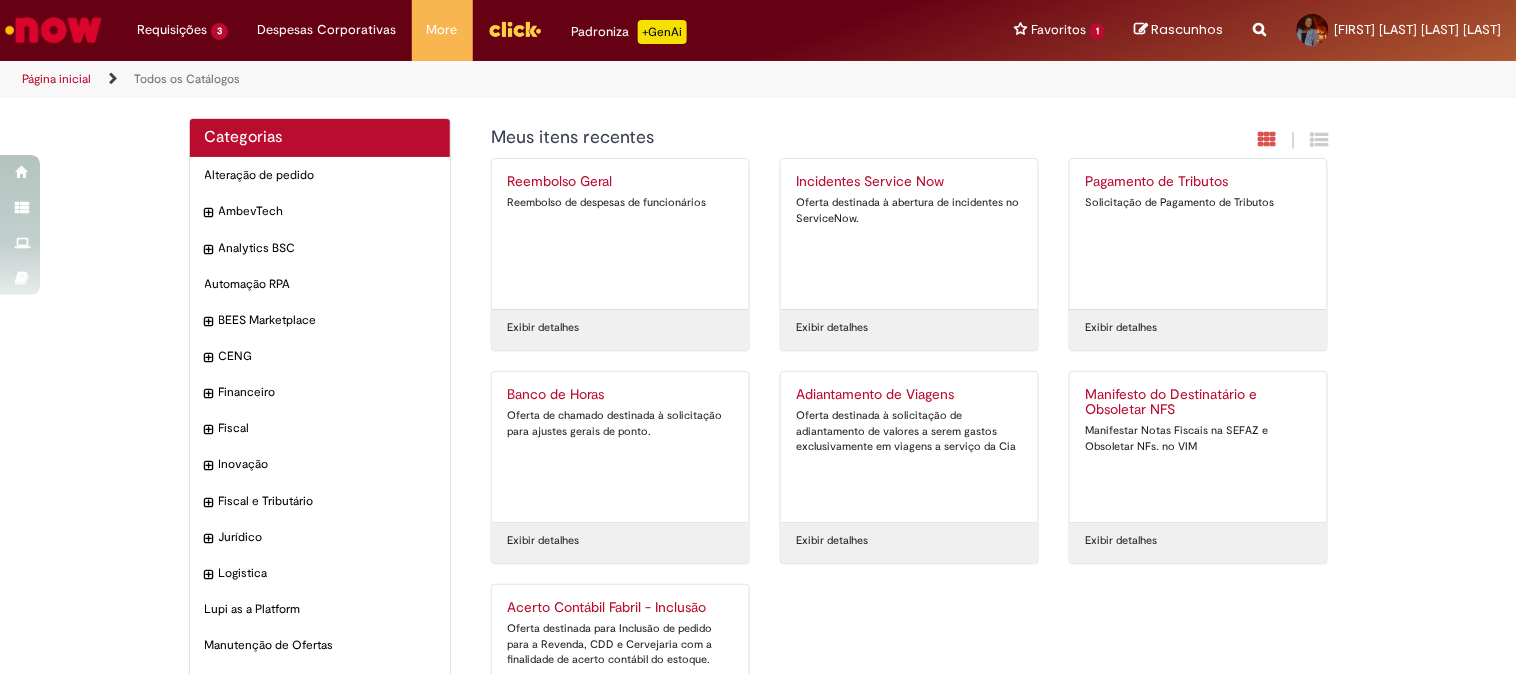 scroll, scrollTop: 111, scrollLeft: 0, axis: vertical 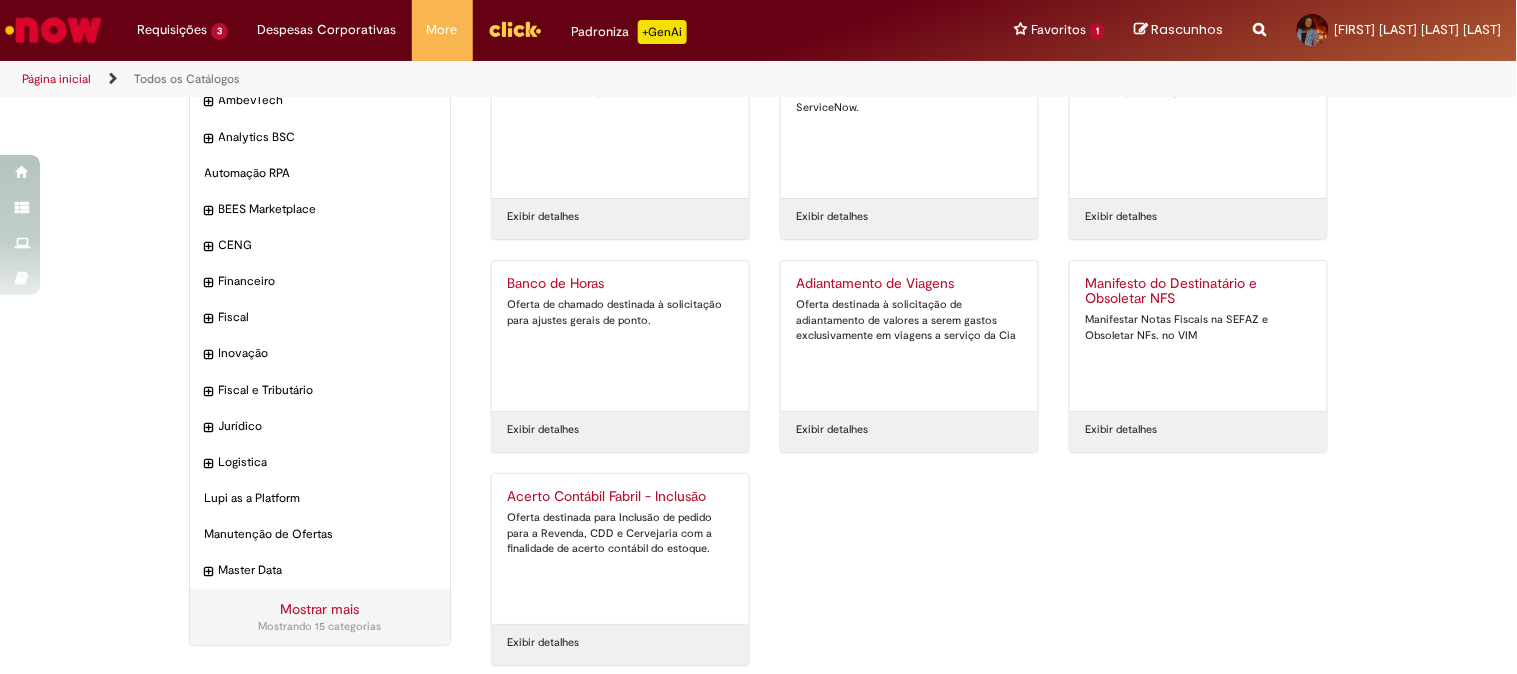 click on "Banco de Horas
Oferta de chamado destinada à solicitação para ajustes gerais de ponto." at bounding box center [620, 336] 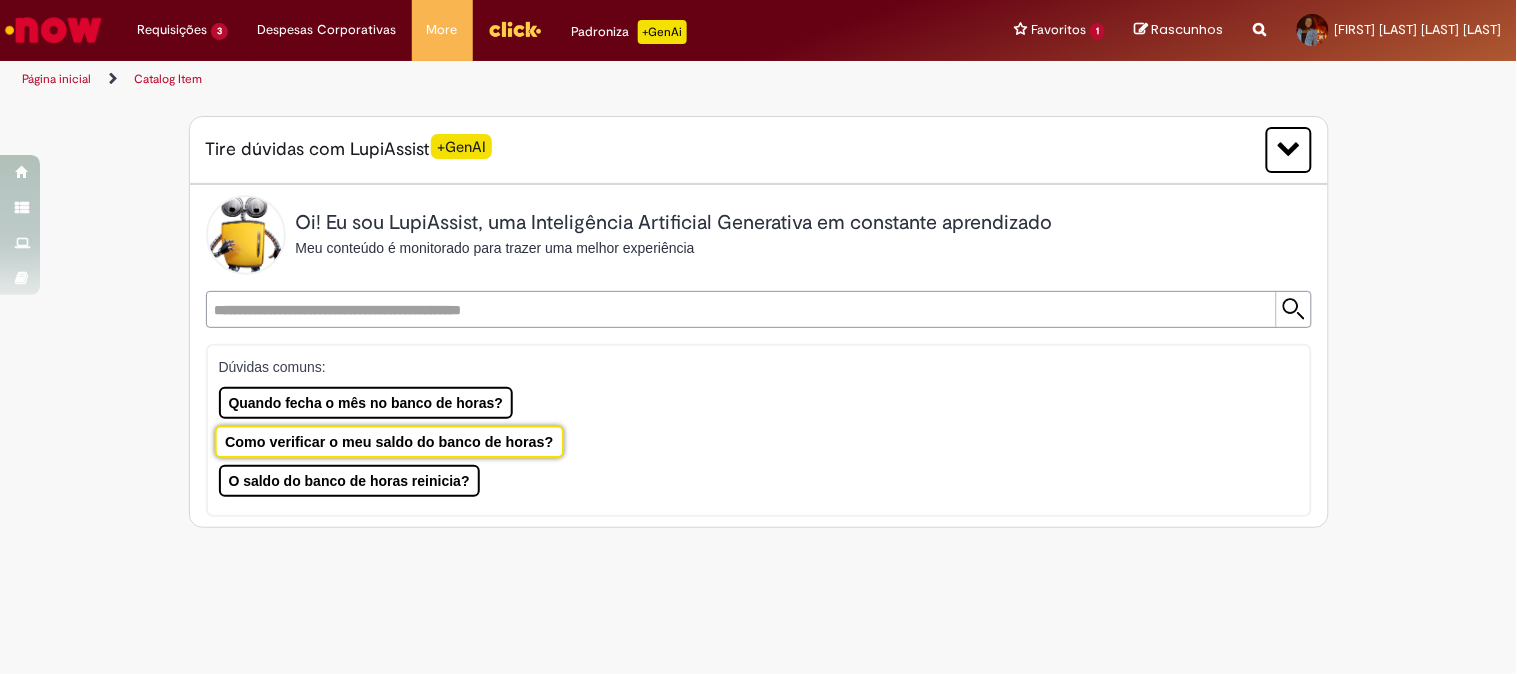 scroll, scrollTop: 0, scrollLeft: 0, axis: both 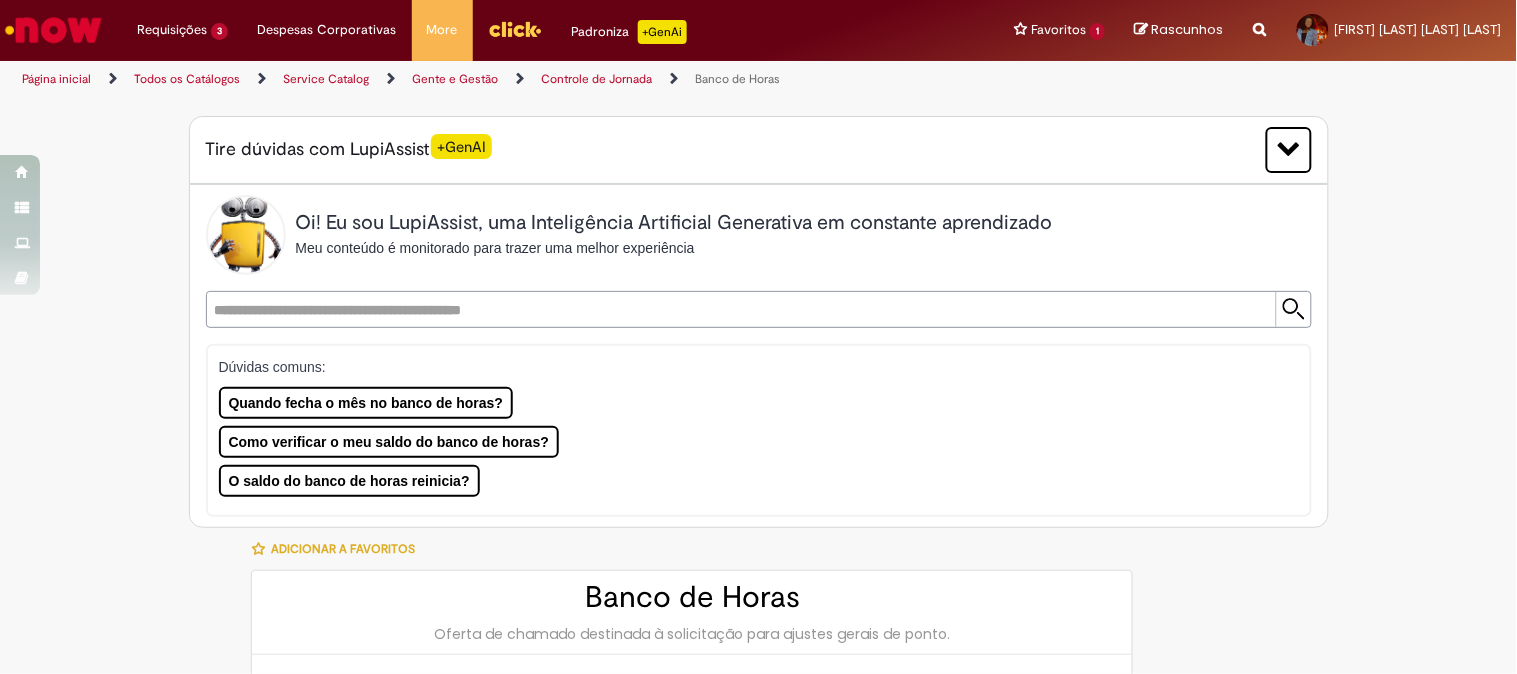 type on "********" 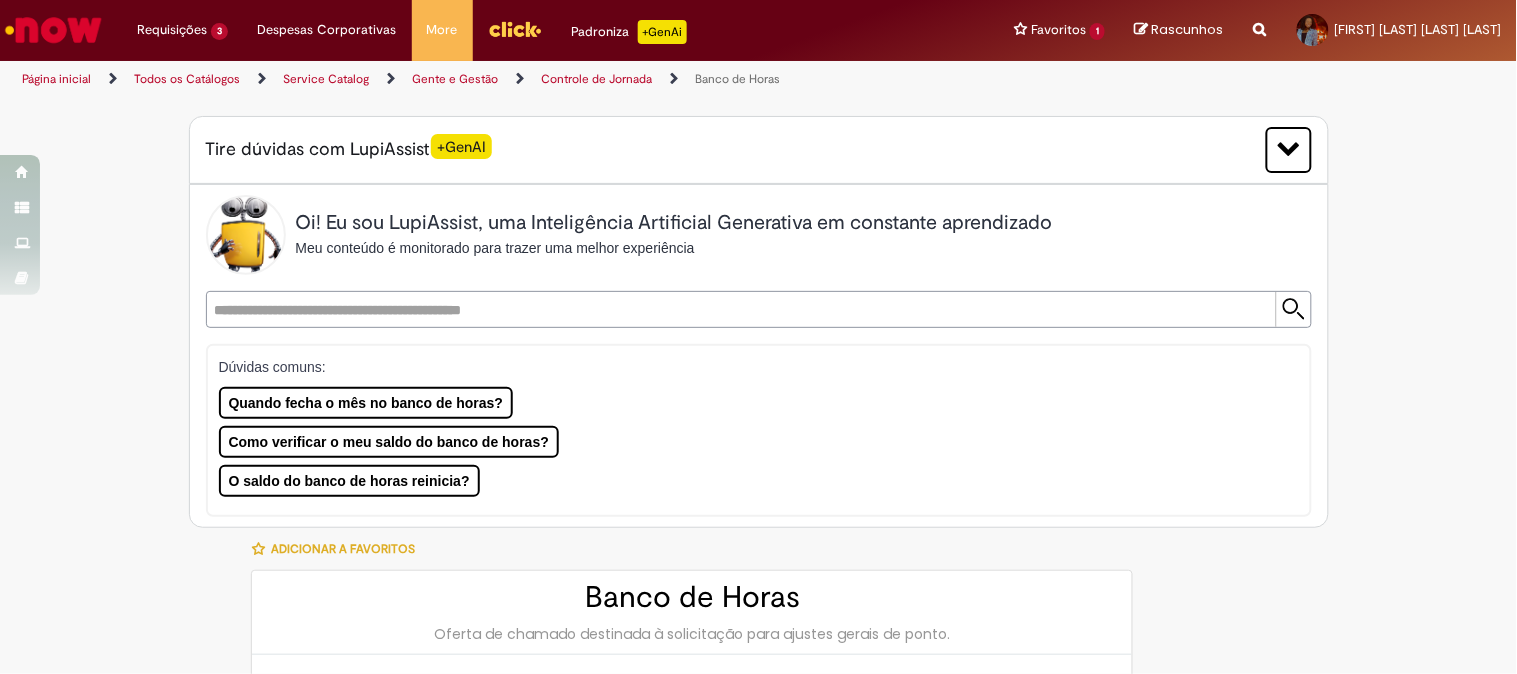 type on "**********" 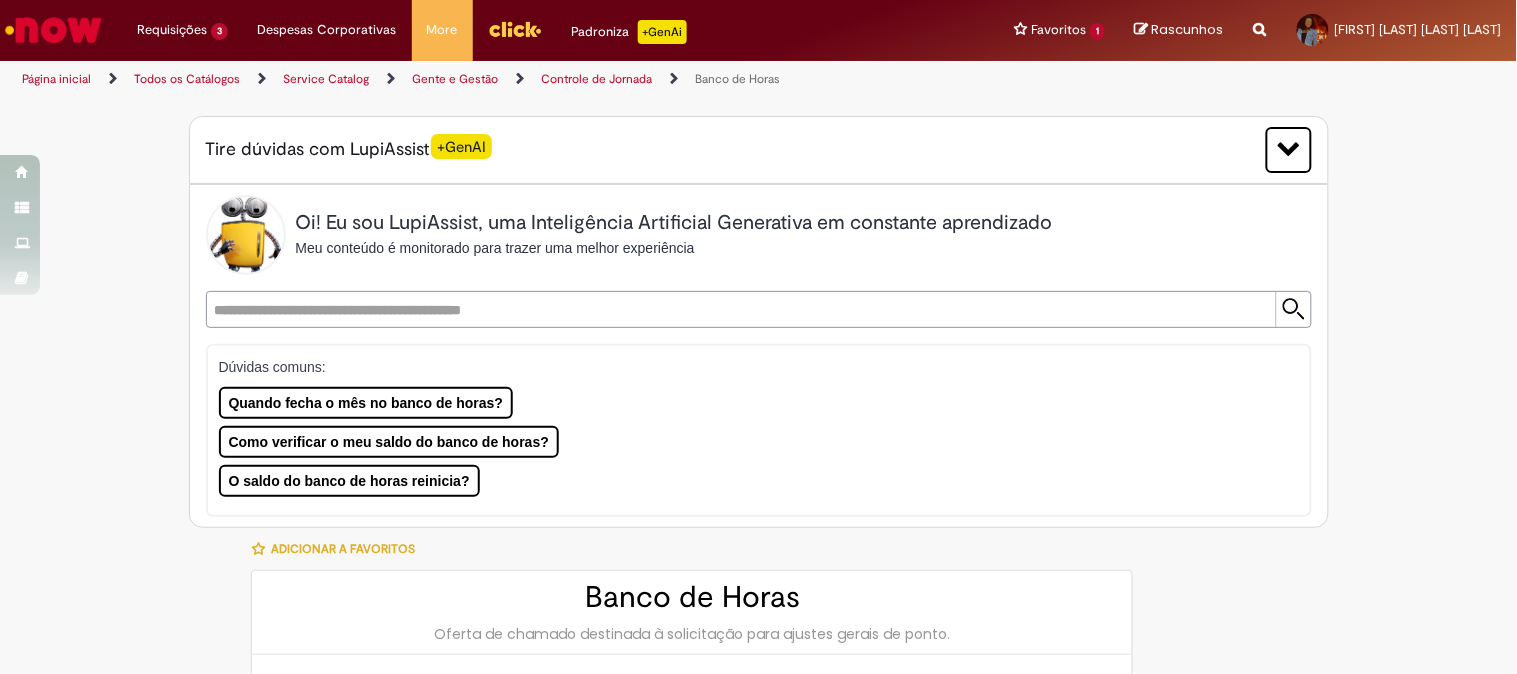 type on "**********" 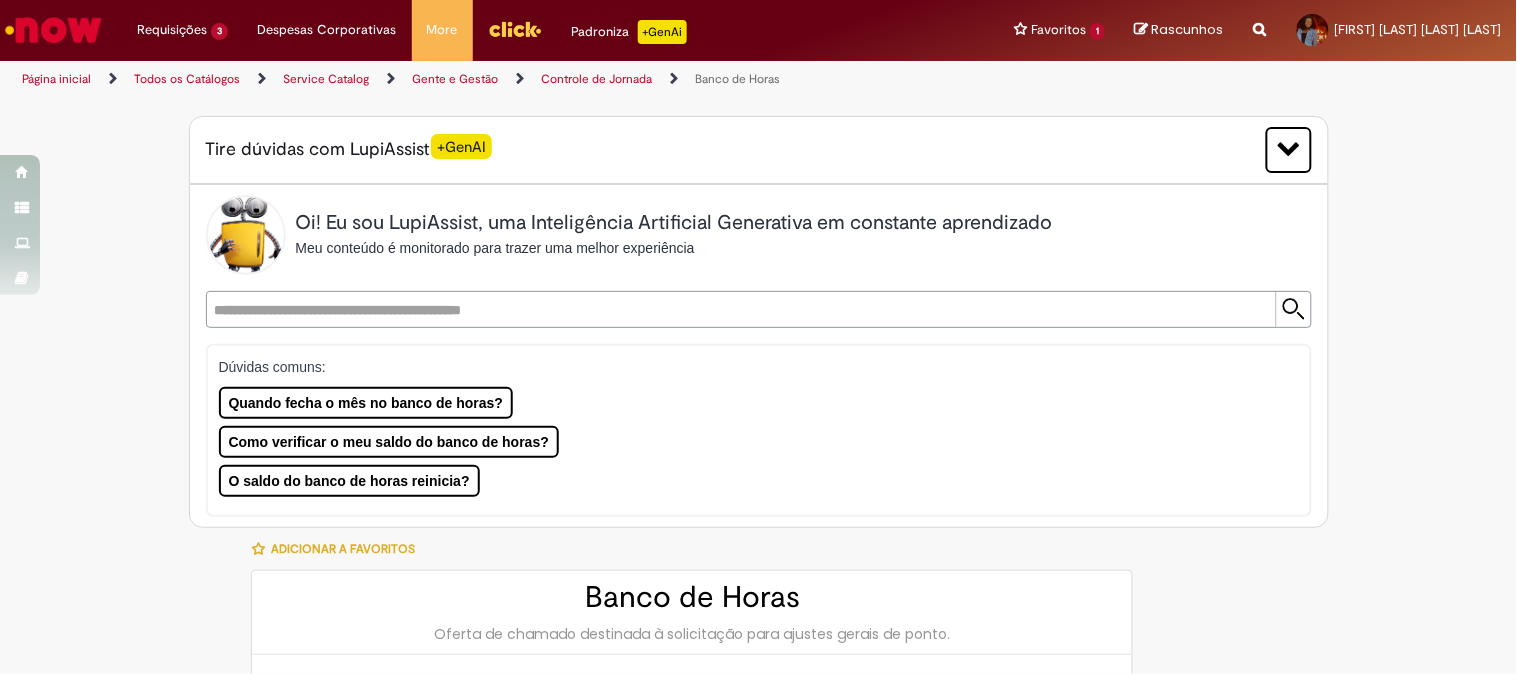 type on "**********" 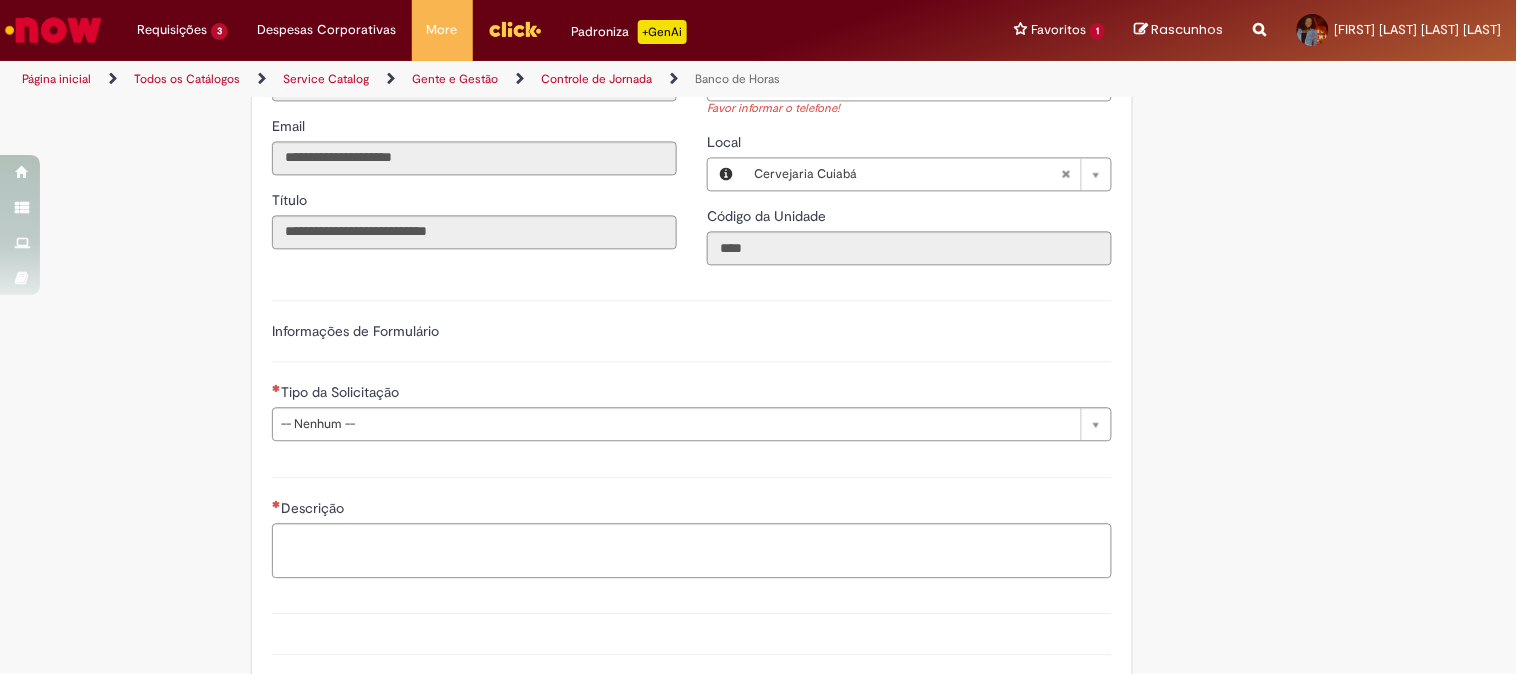 scroll, scrollTop: 1312, scrollLeft: 0, axis: vertical 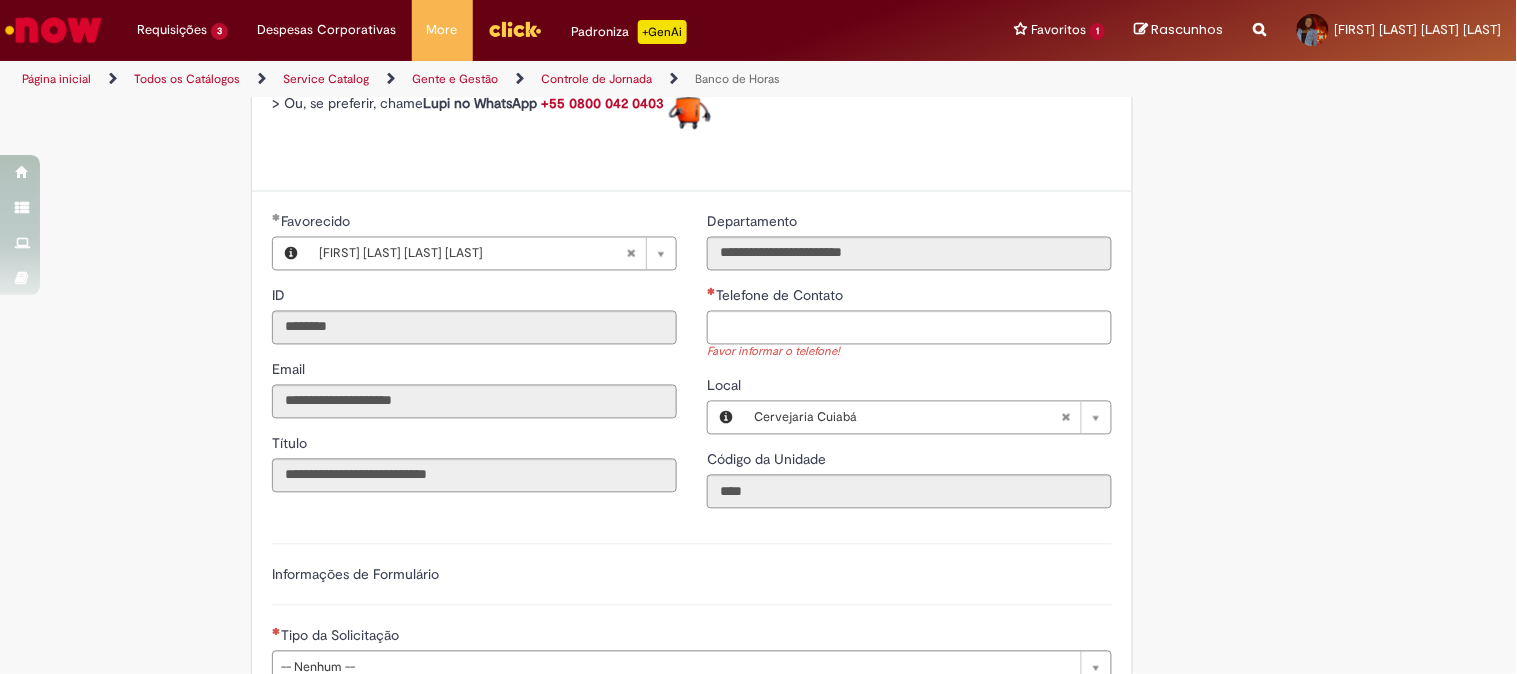 click on "Gente e Gestão" at bounding box center [455, 79] 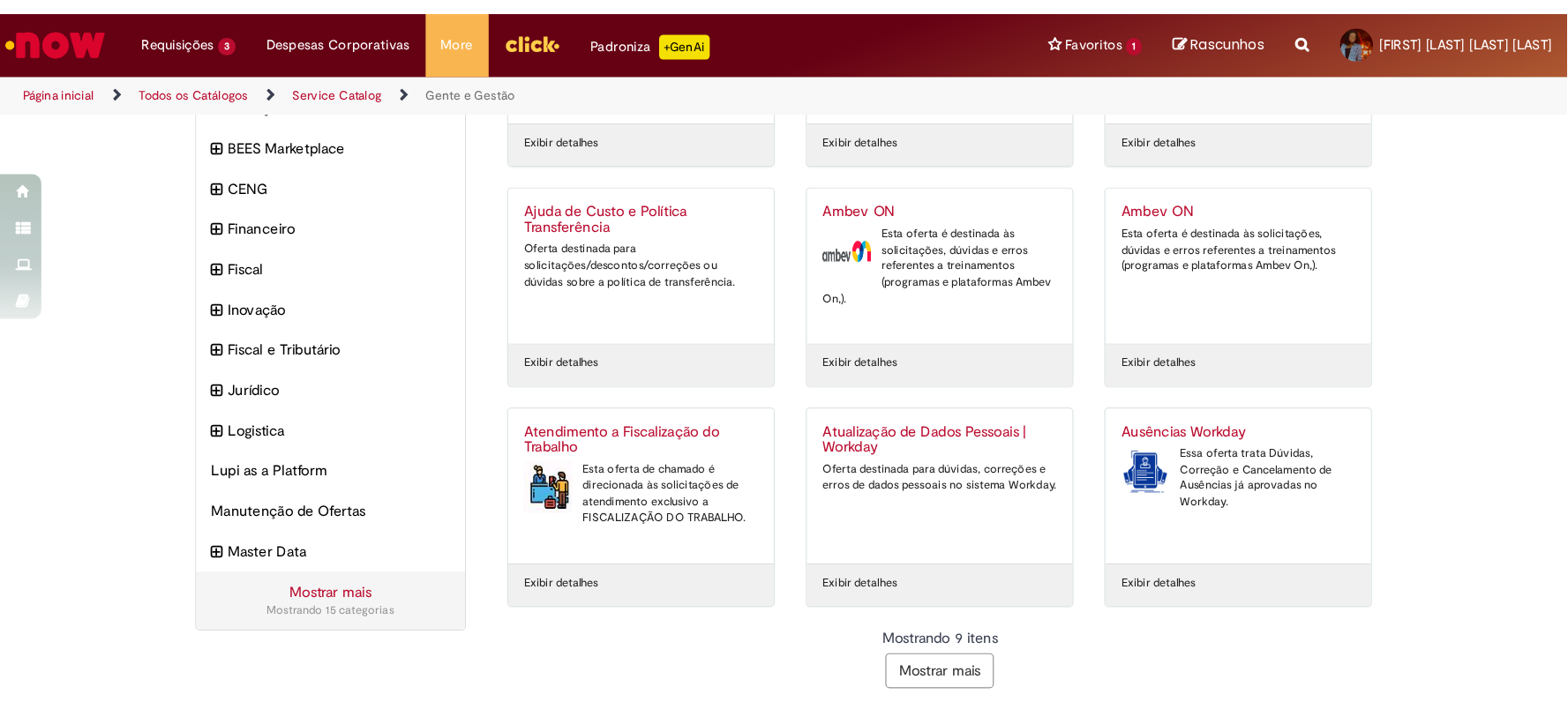 scroll, scrollTop: 81, scrollLeft: 0, axis: vertical 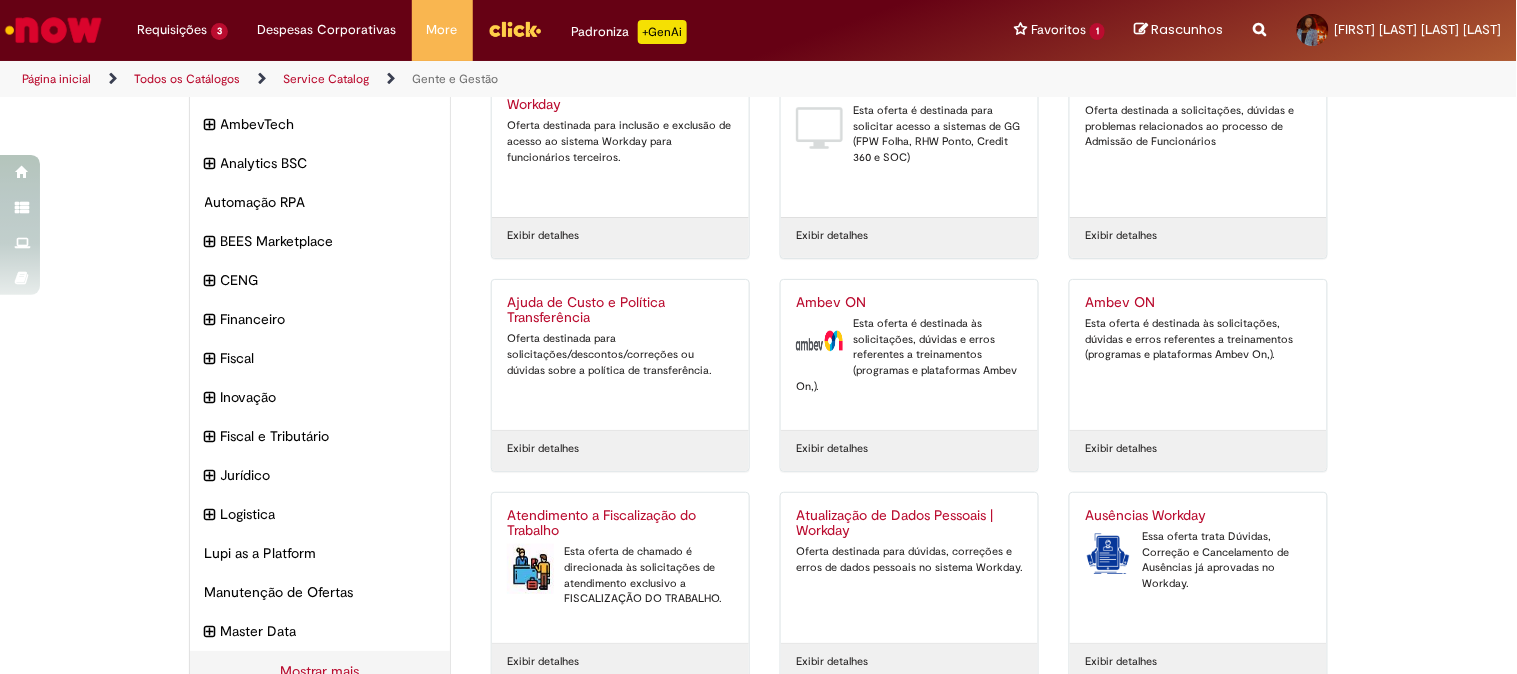 click at bounding box center [515, 29] 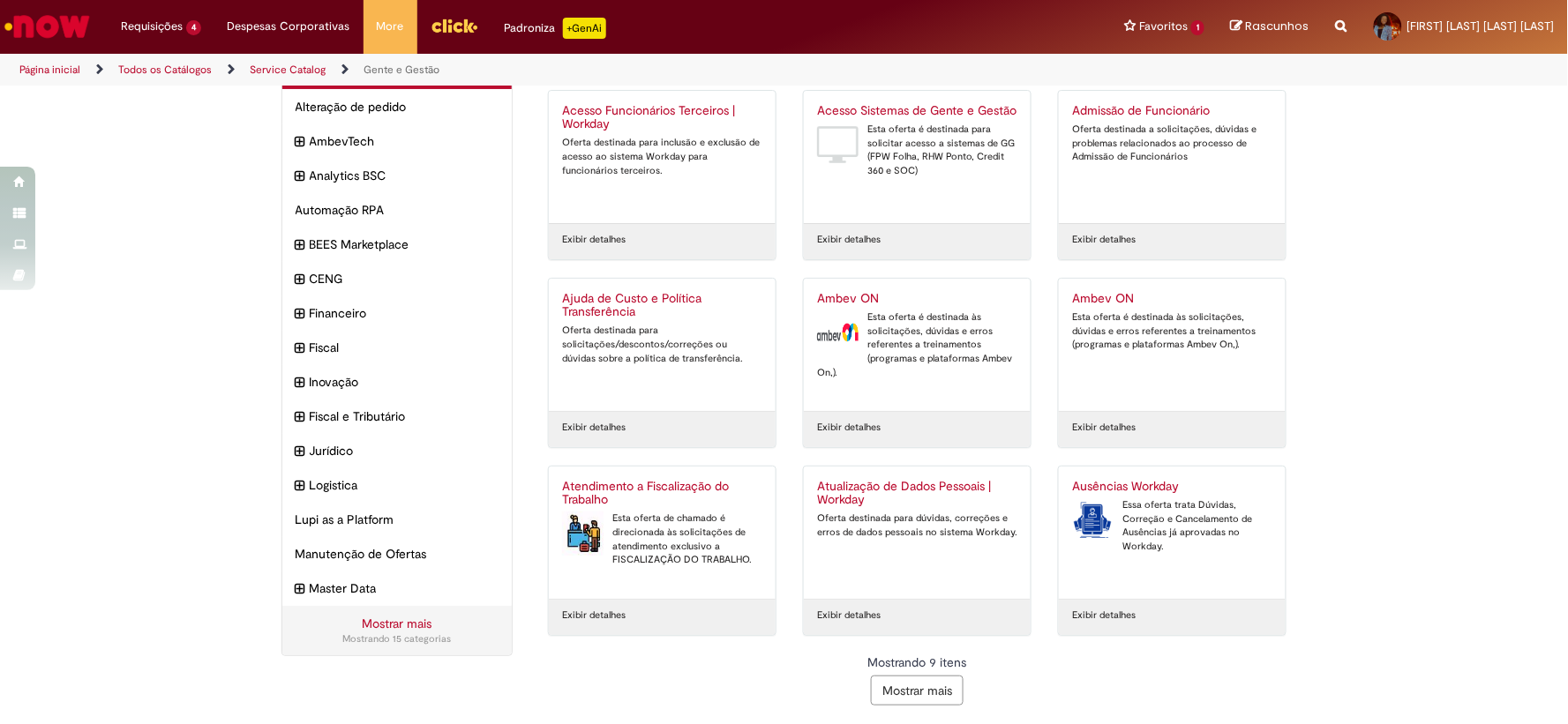 scroll, scrollTop: 49, scrollLeft: 0, axis: vertical 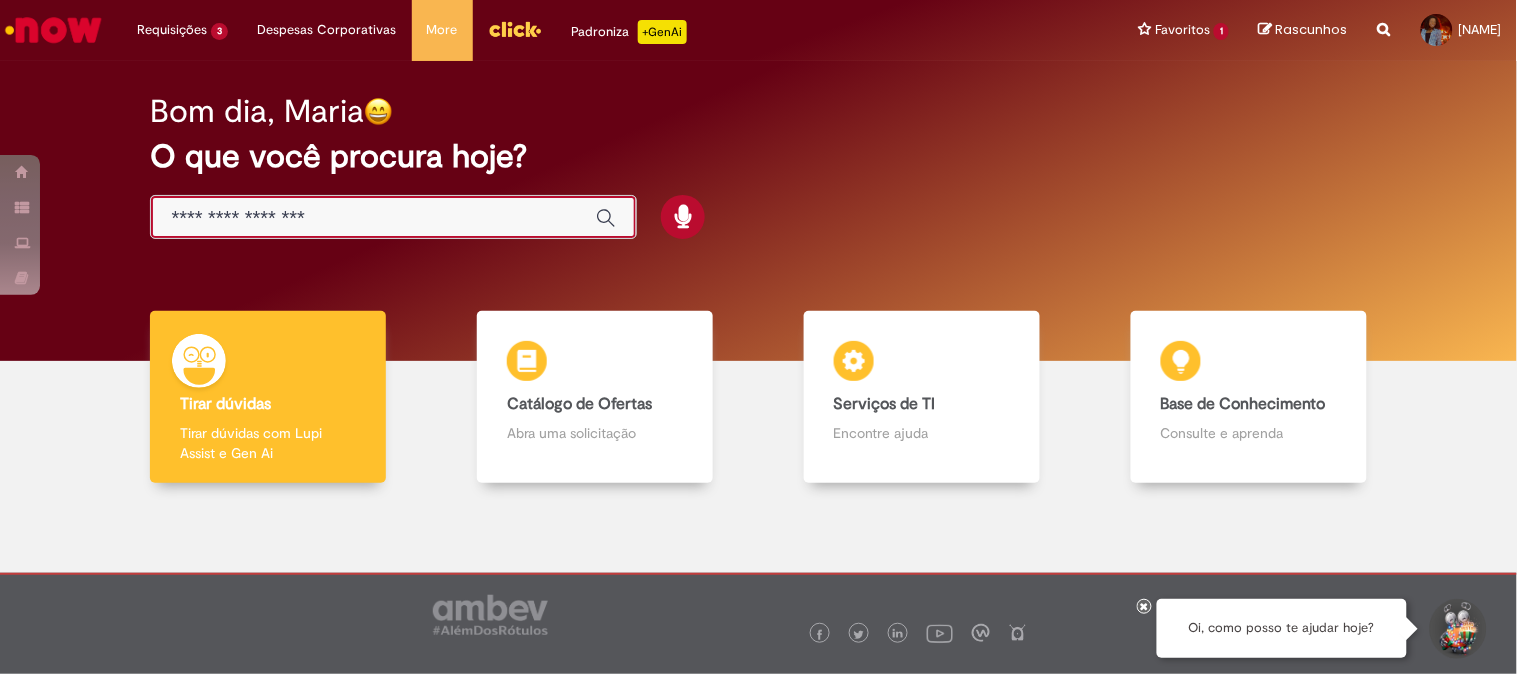 click at bounding box center (373, 218) 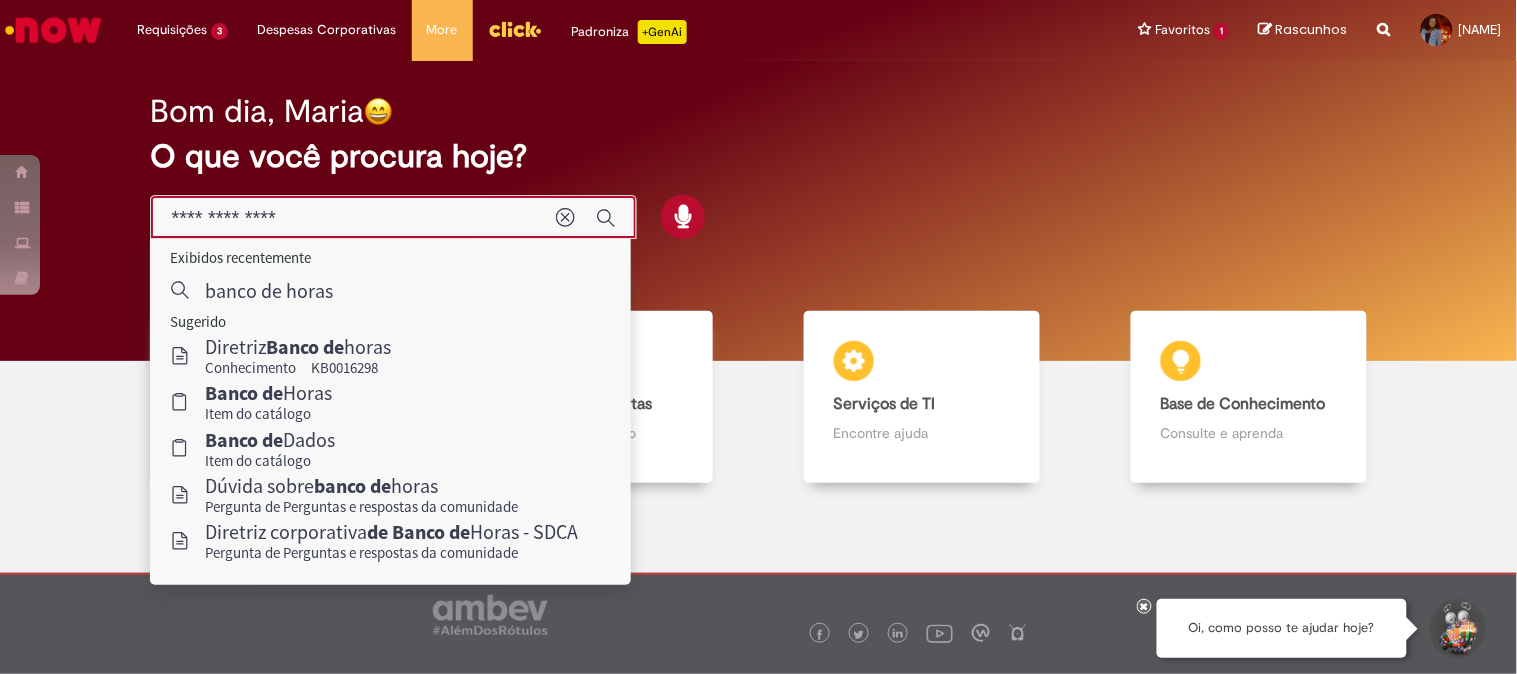 type on "**********" 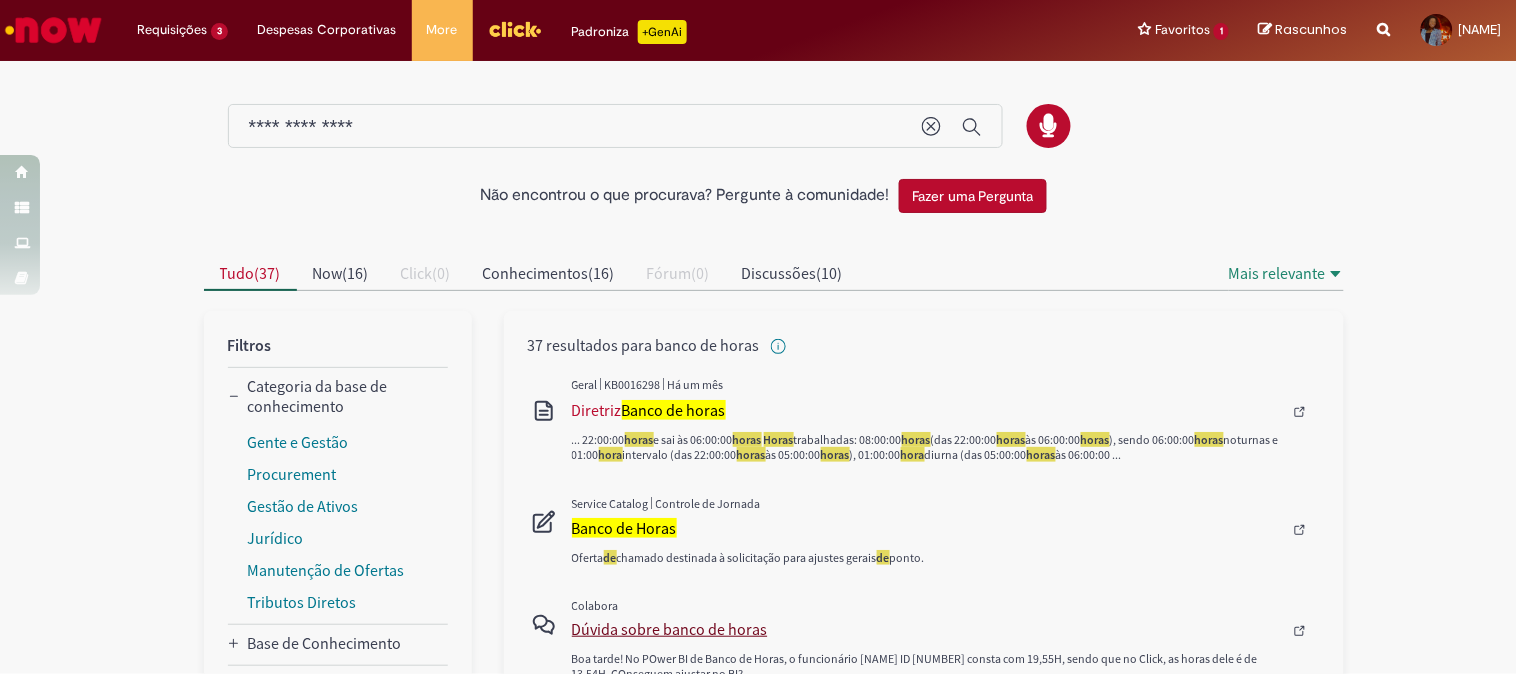 scroll, scrollTop: 111, scrollLeft: 0, axis: vertical 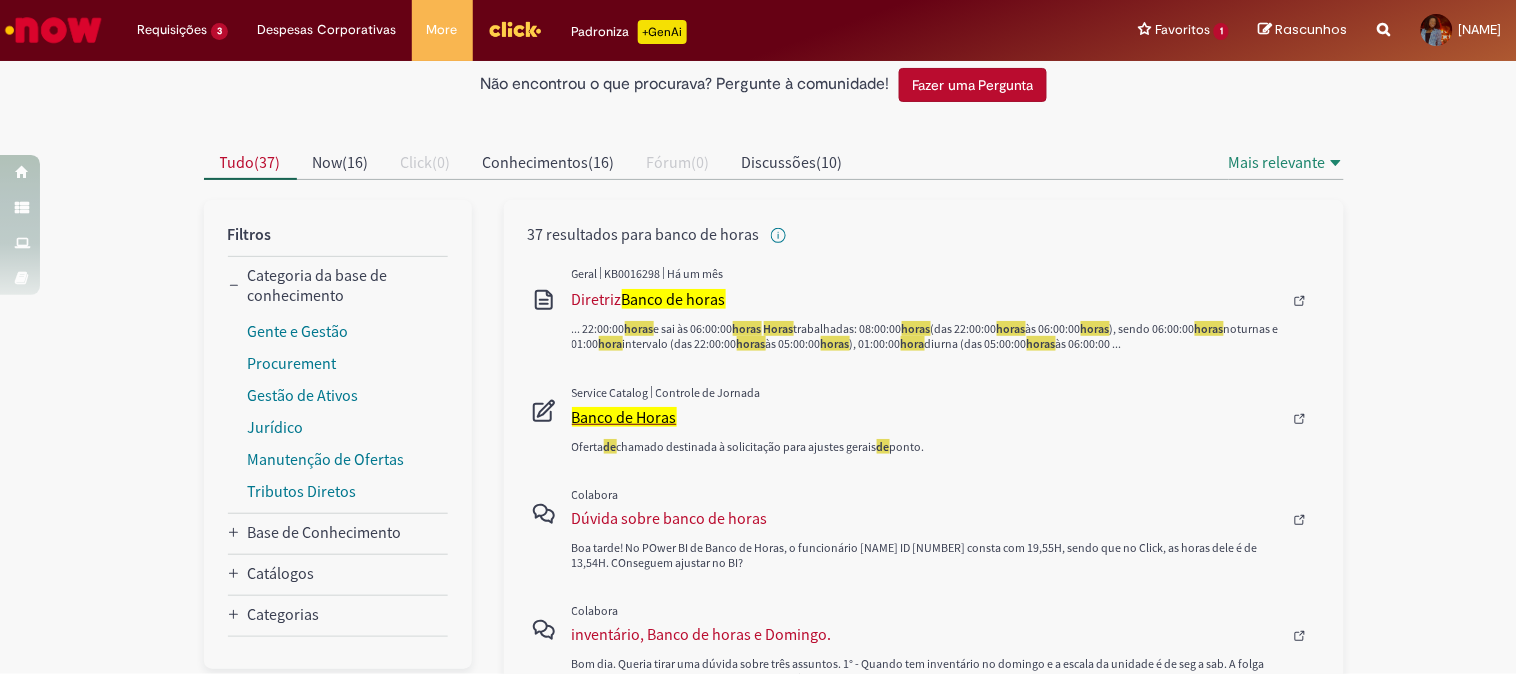 click on "Banco de Horas" at bounding box center (624, 417) 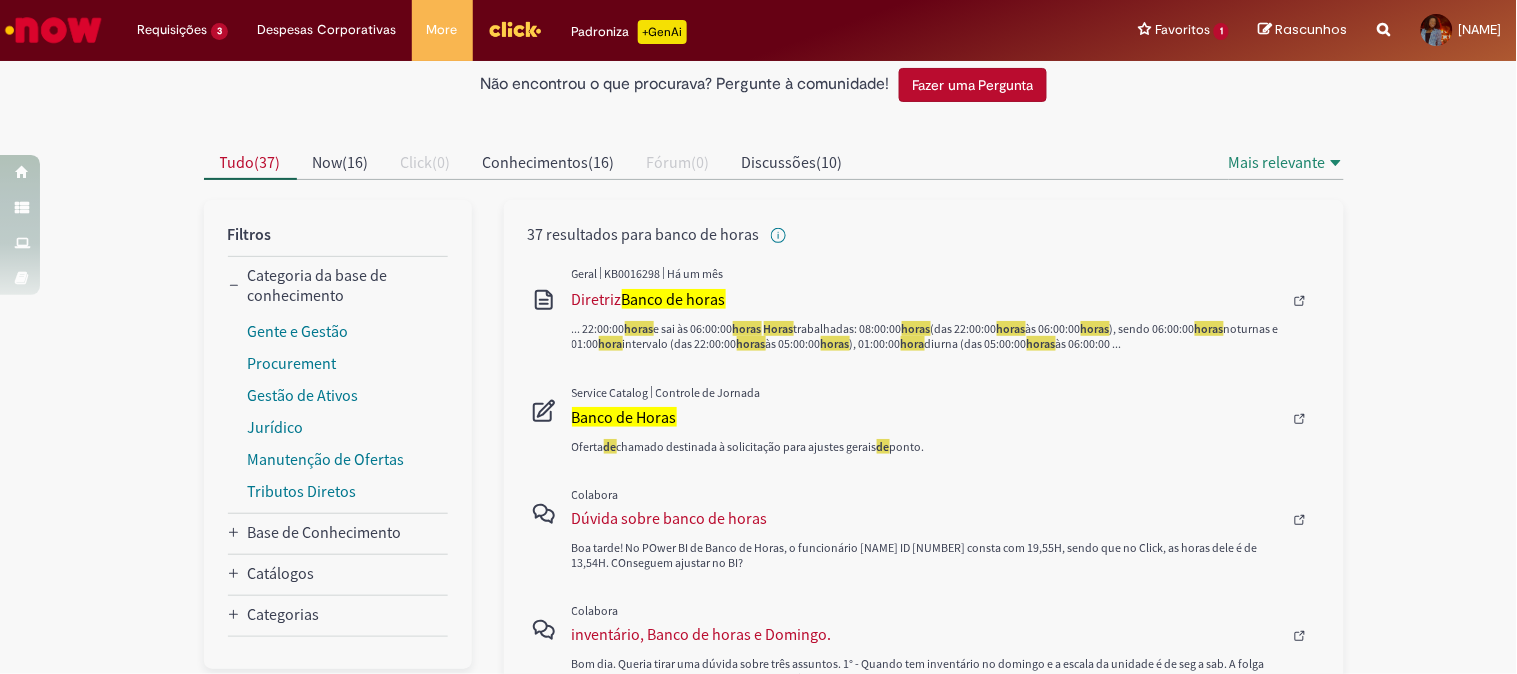scroll, scrollTop: 0, scrollLeft: 0, axis: both 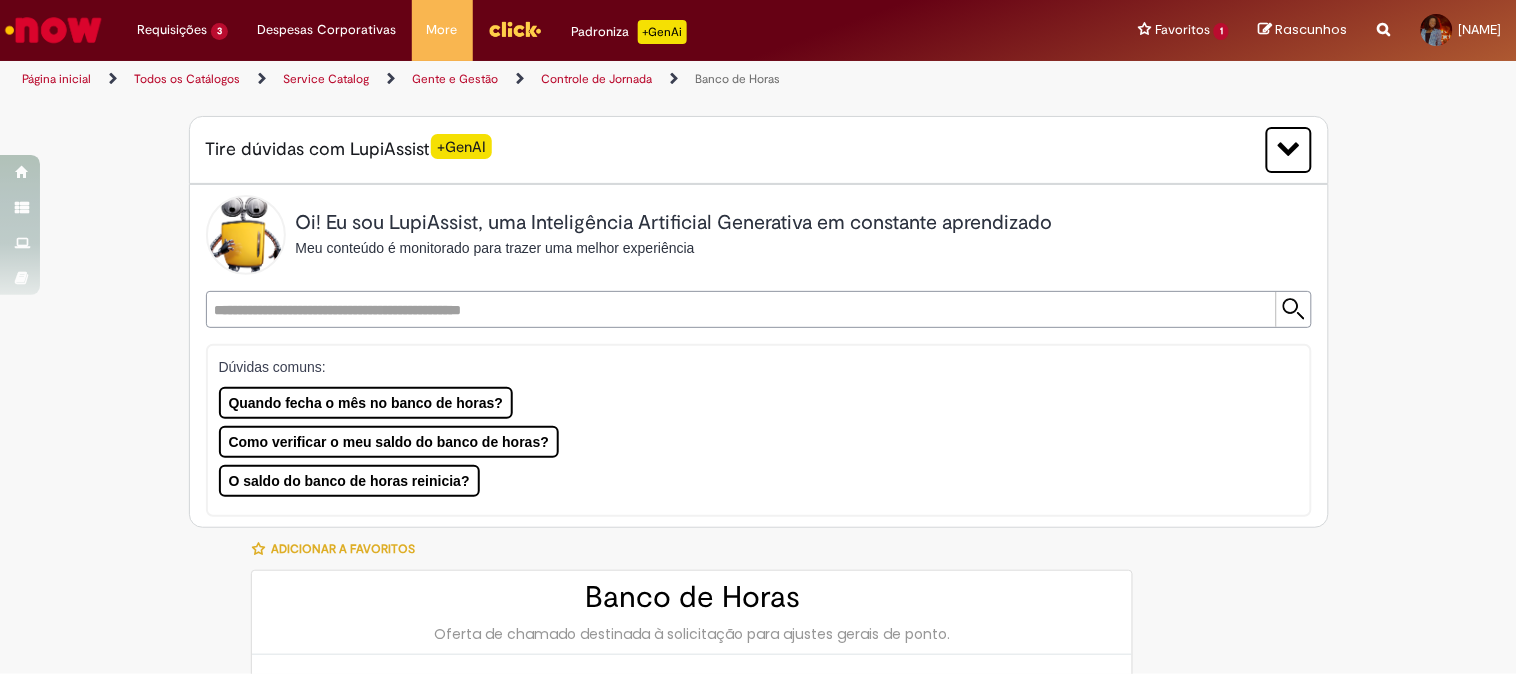 type on "********" 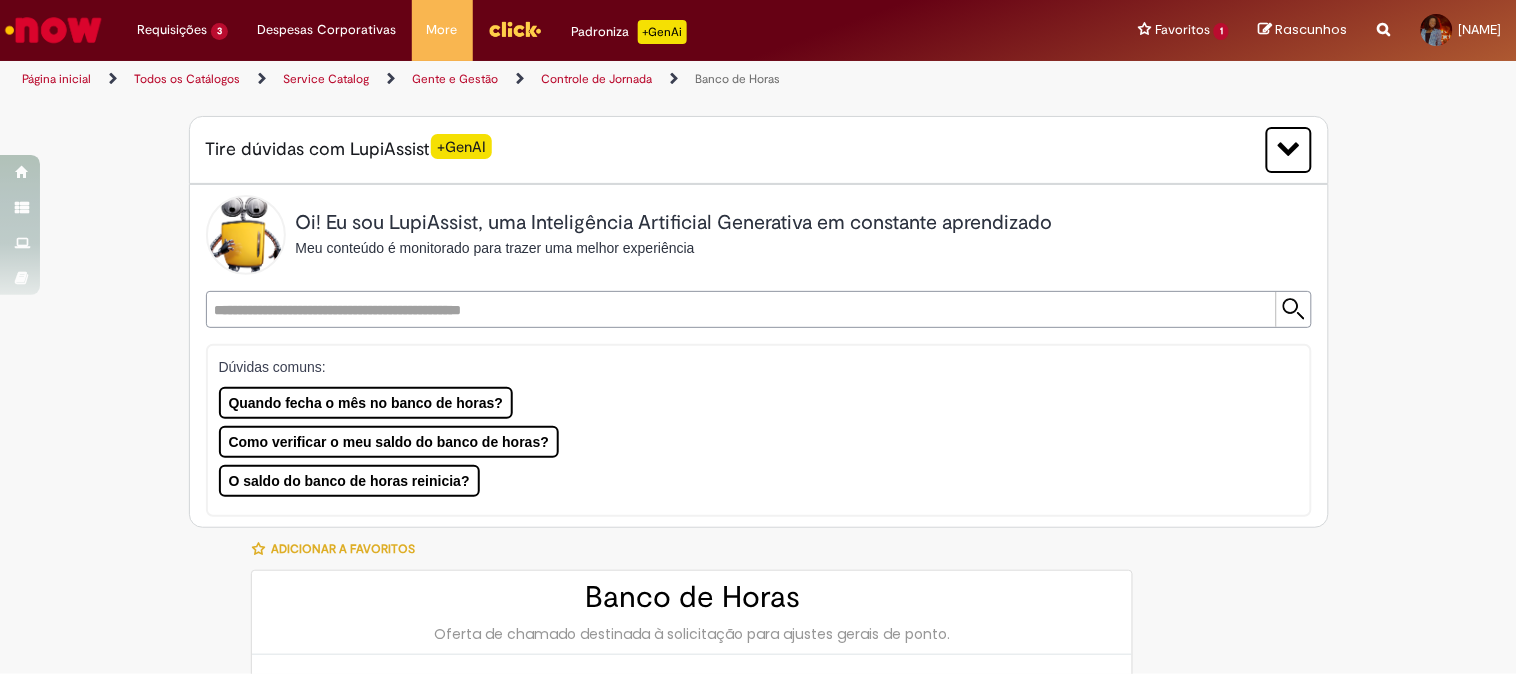 type on "**********" 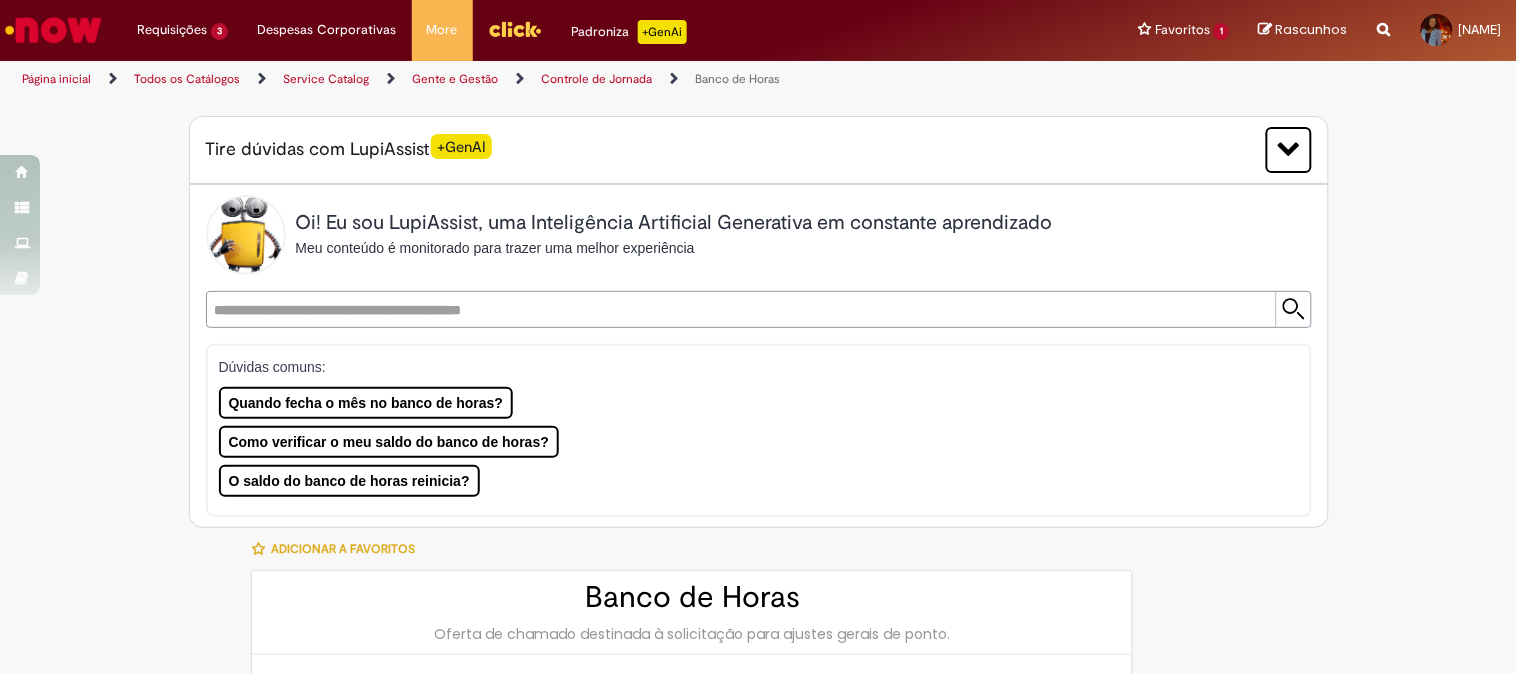 type on "**********" 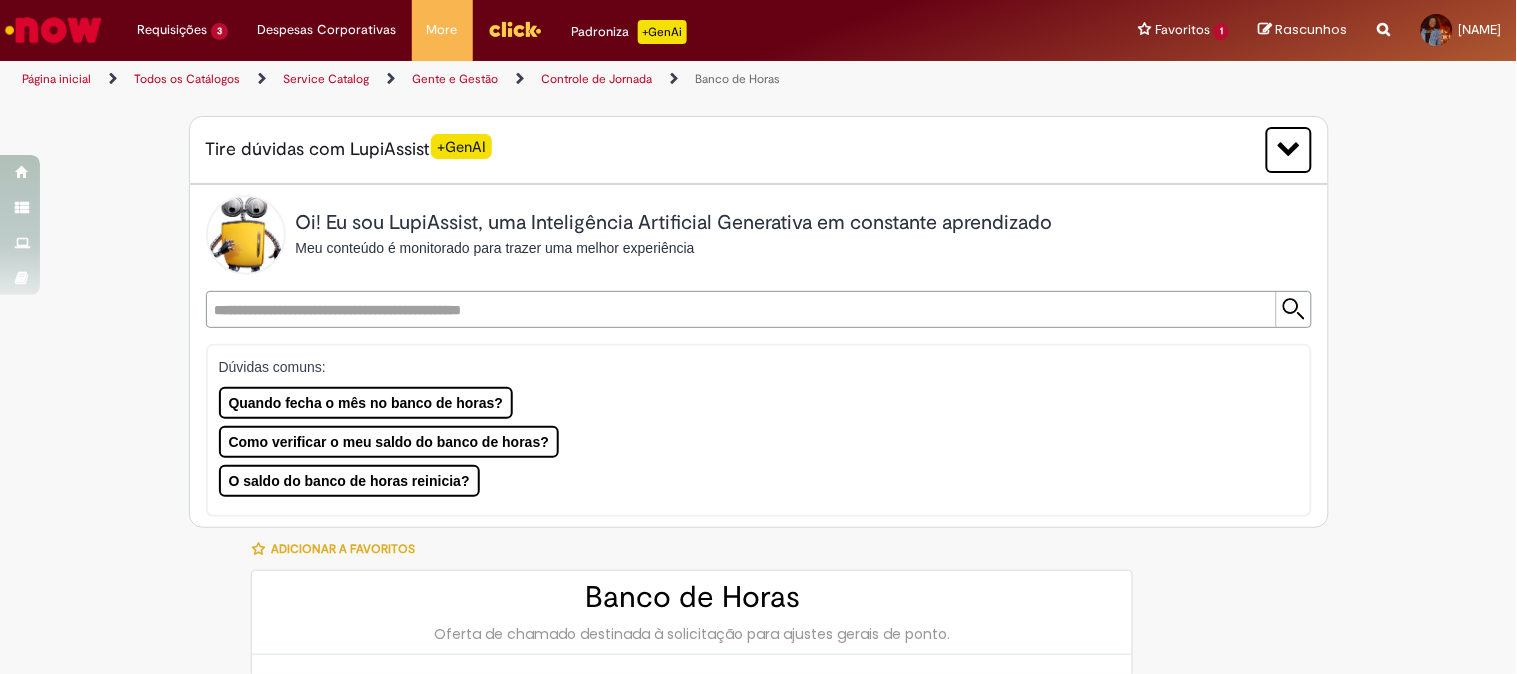 type on "**********" 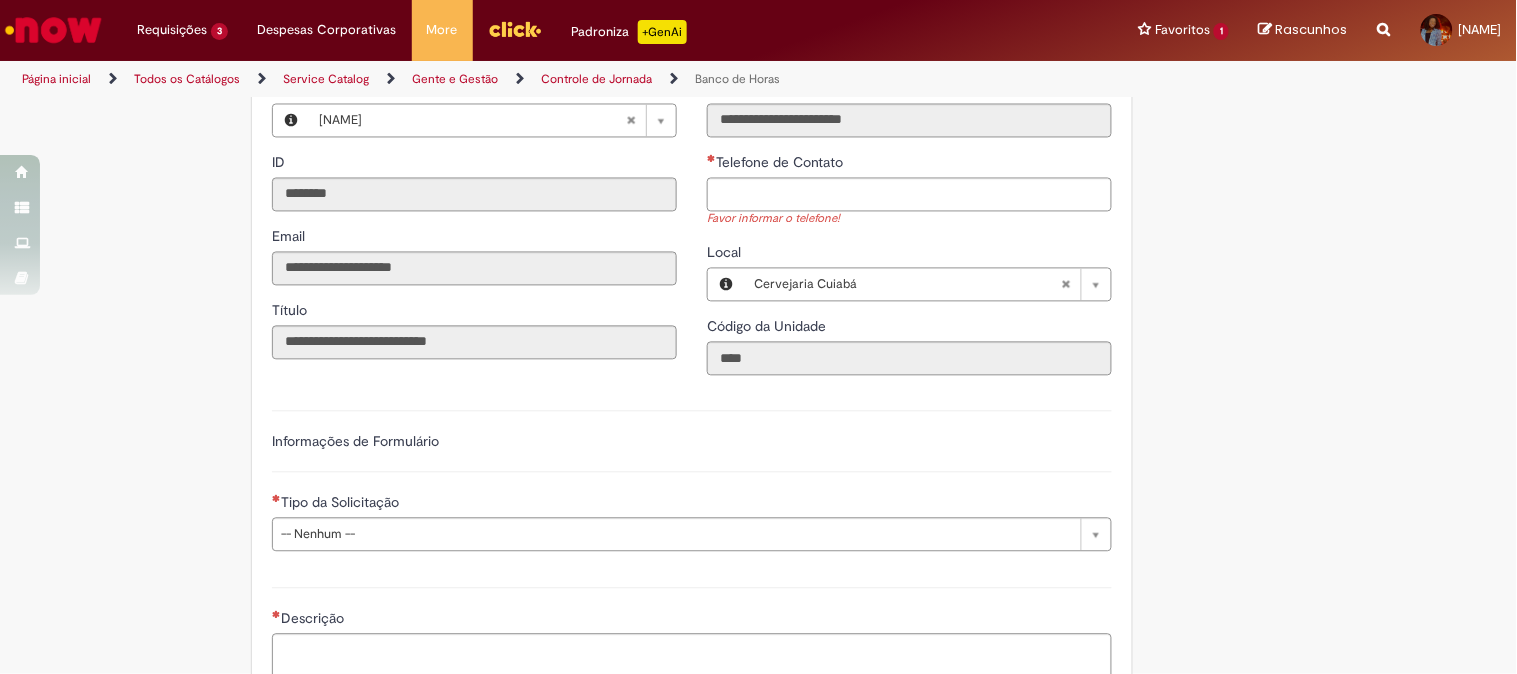scroll, scrollTop: 1222, scrollLeft: 0, axis: vertical 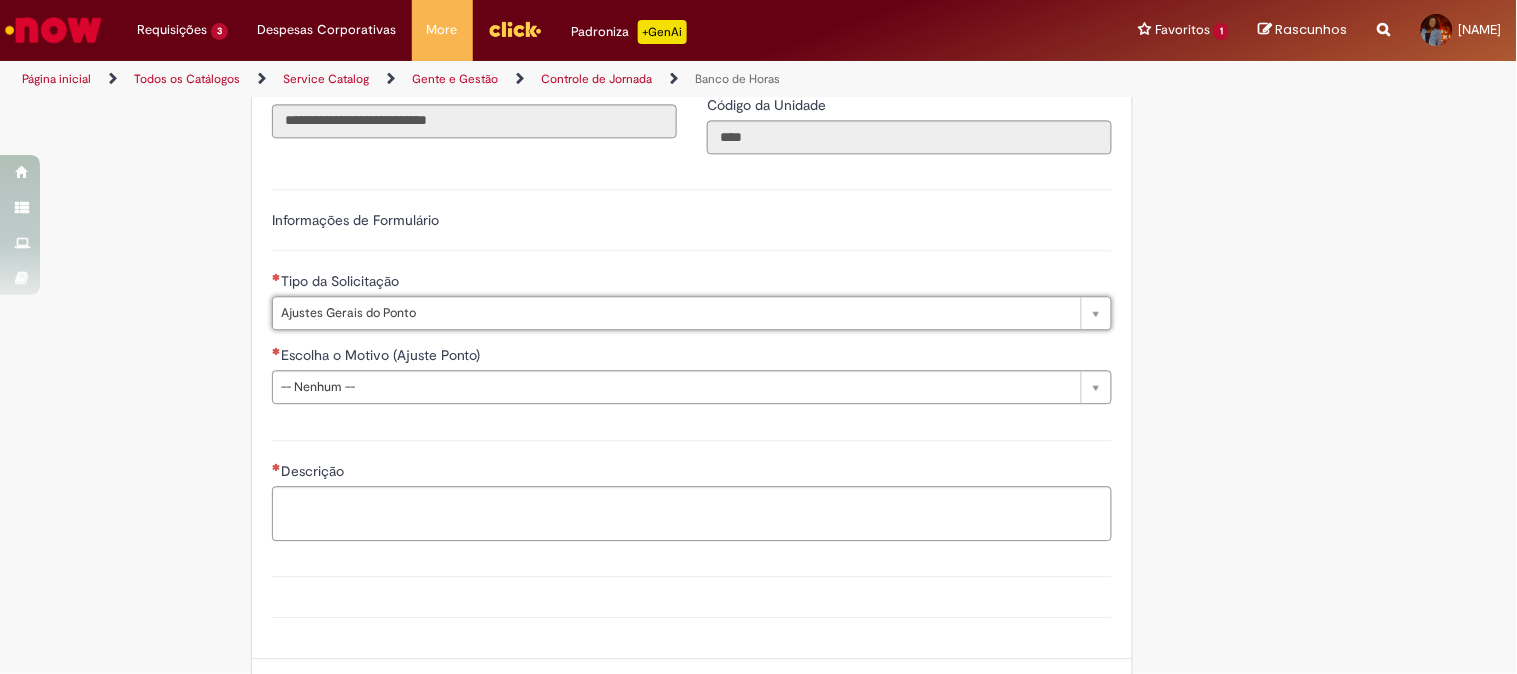 type on "**********" 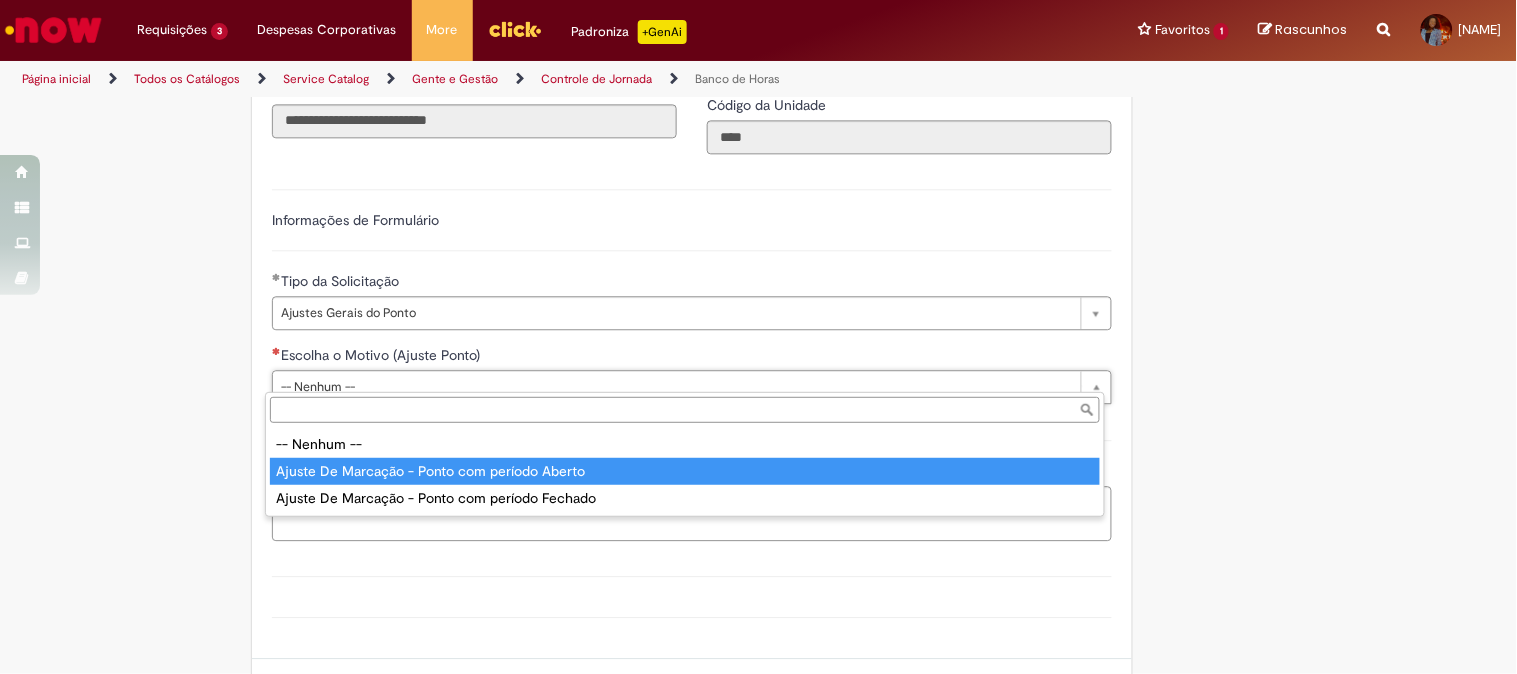 type on "**********" 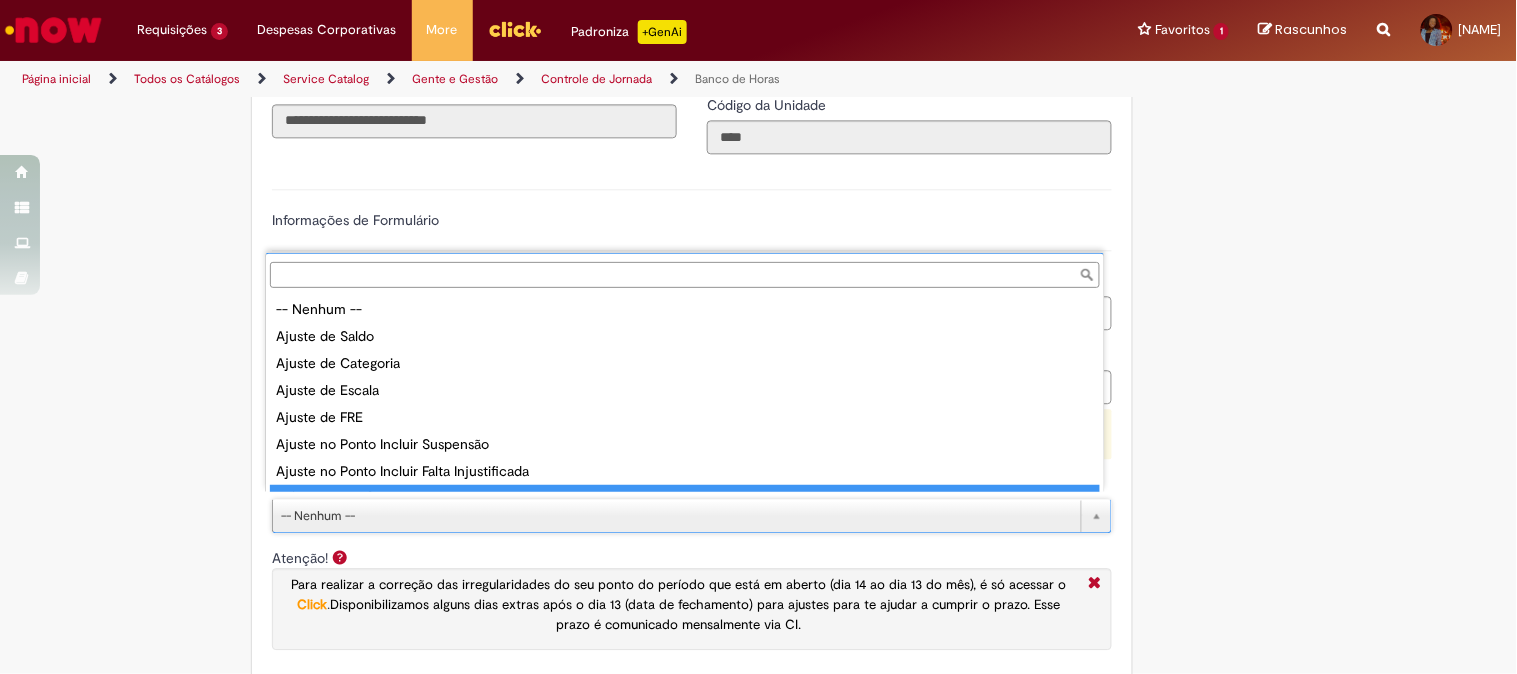 scroll, scrollTop: 15, scrollLeft: 0, axis: vertical 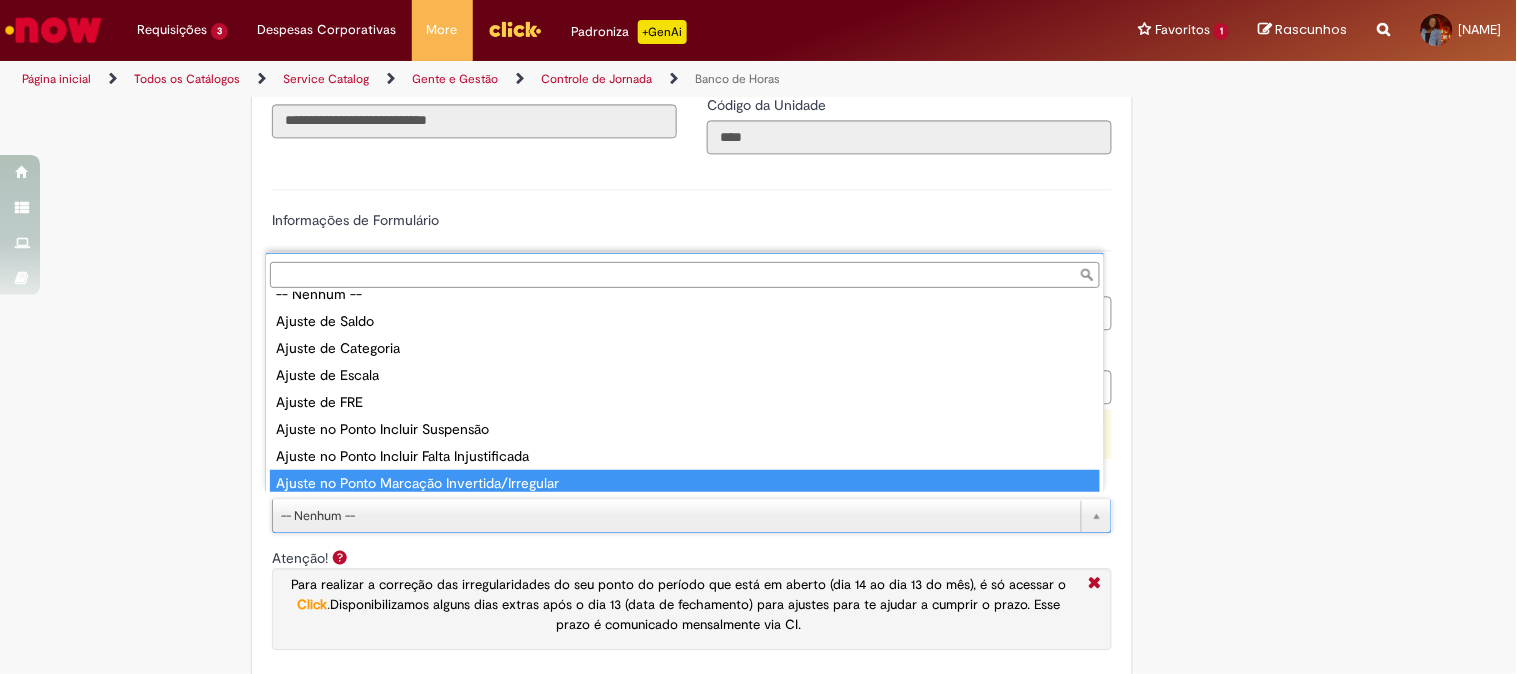 type on "**********" 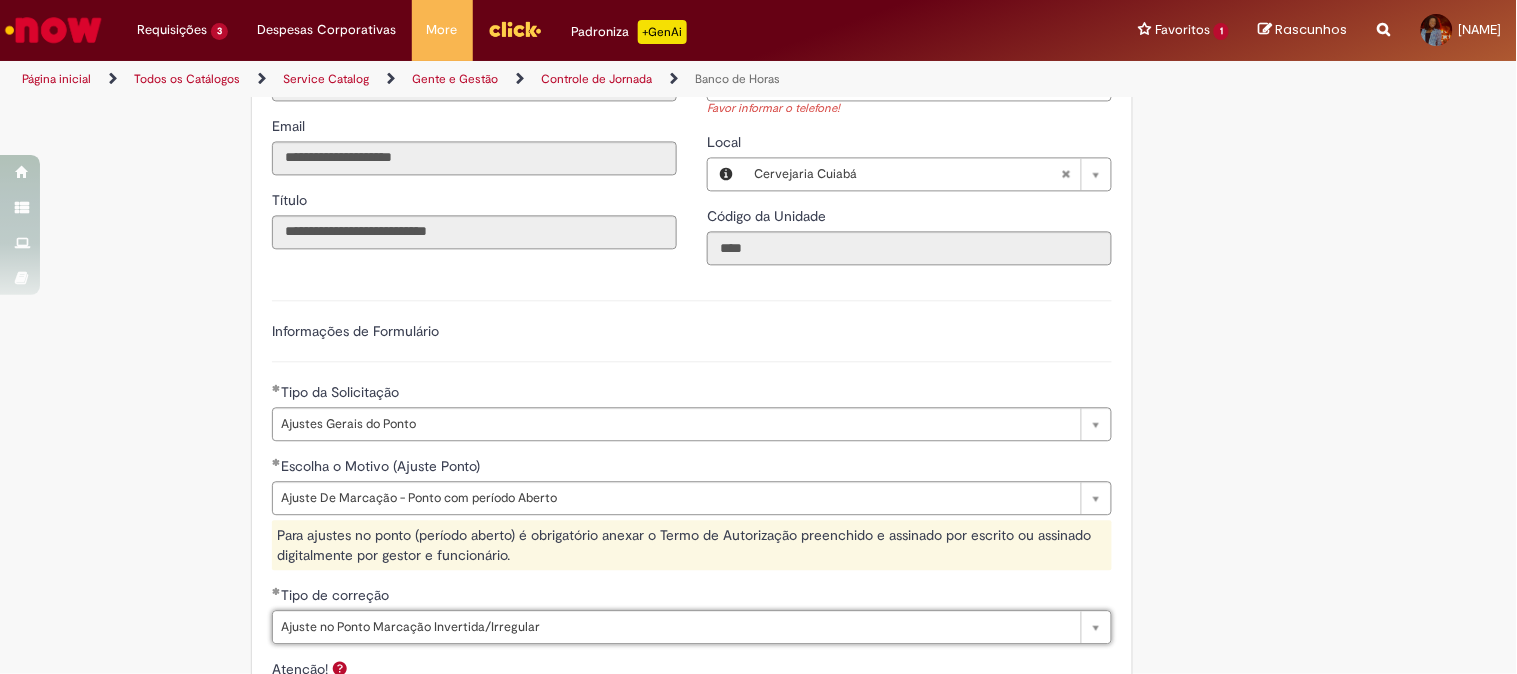 scroll, scrollTop: 888, scrollLeft: 0, axis: vertical 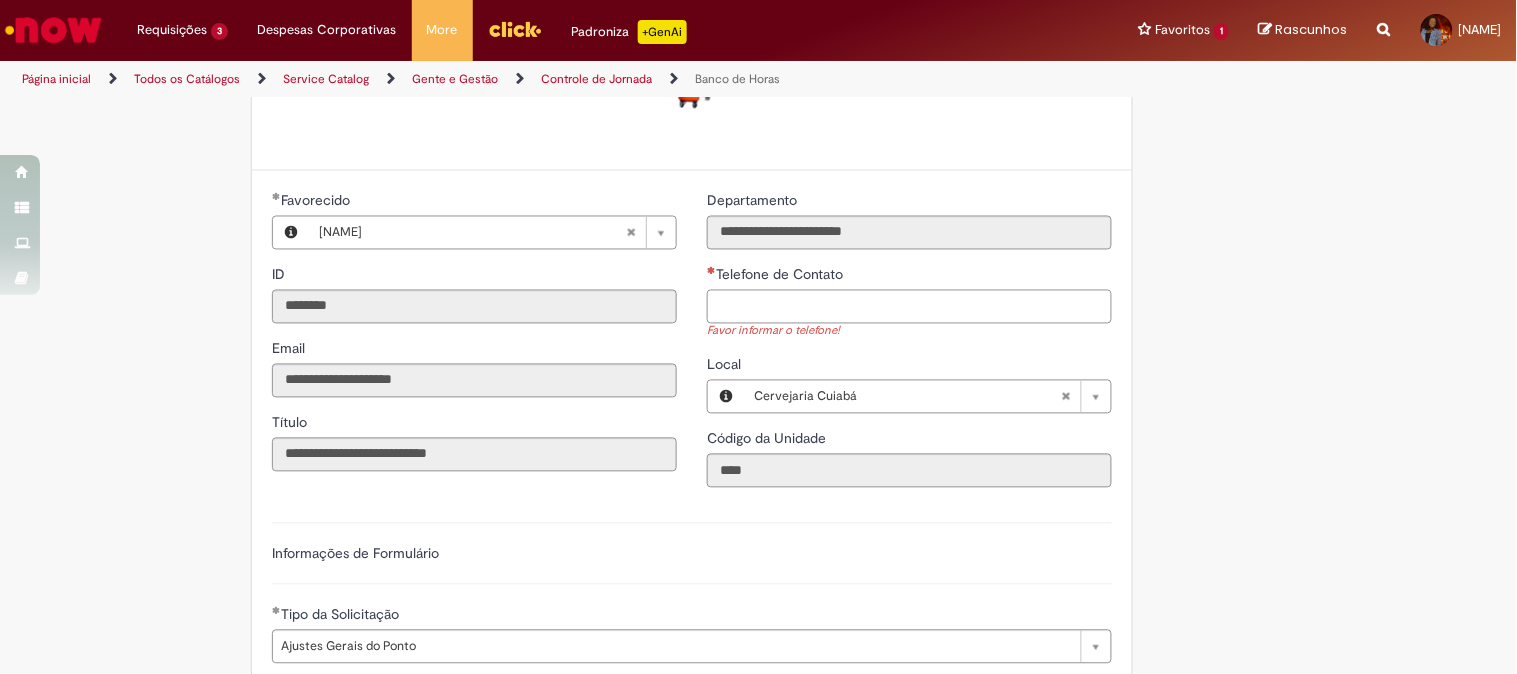 click on "Telefone de Contato" at bounding box center [909, 307] 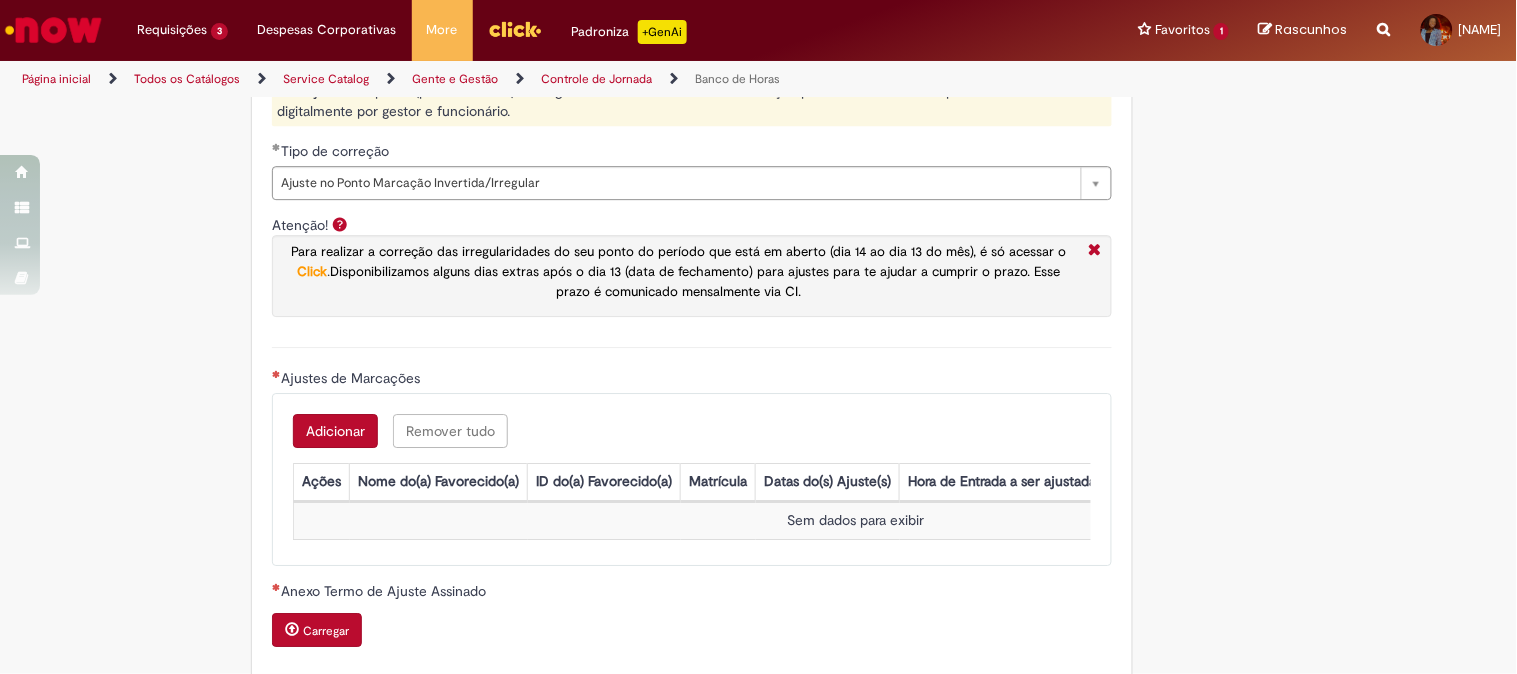 scroll, scrollTop: 1444, scrollLeft: 0, axis: vertical 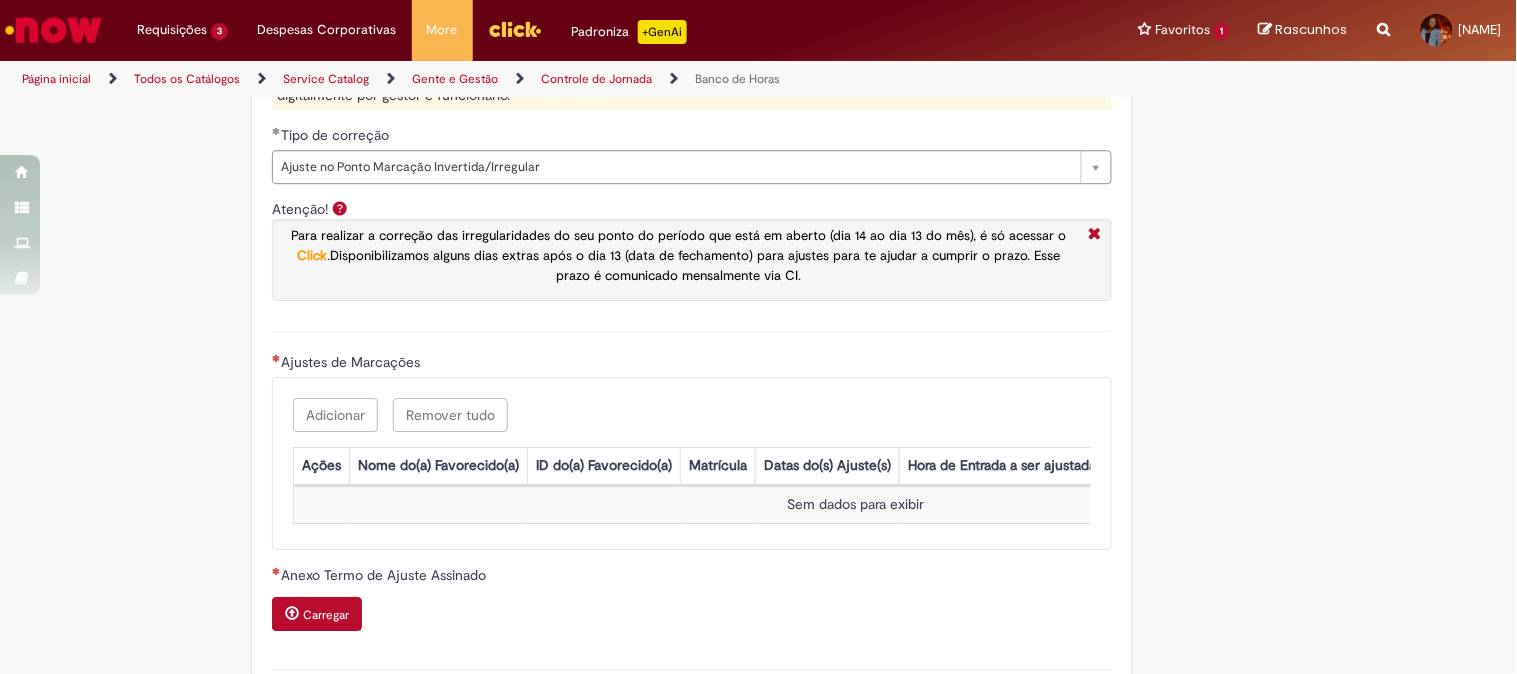 type on "**********" 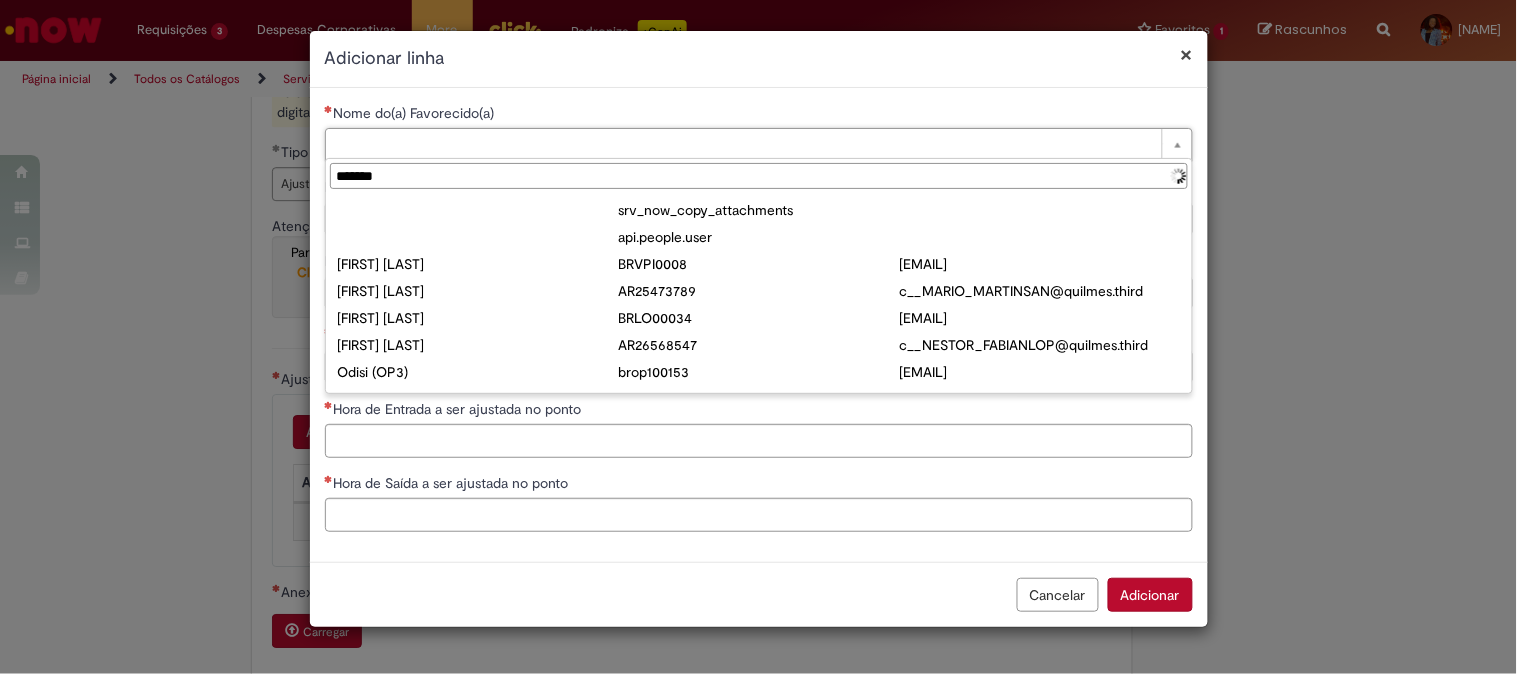 type on "********" 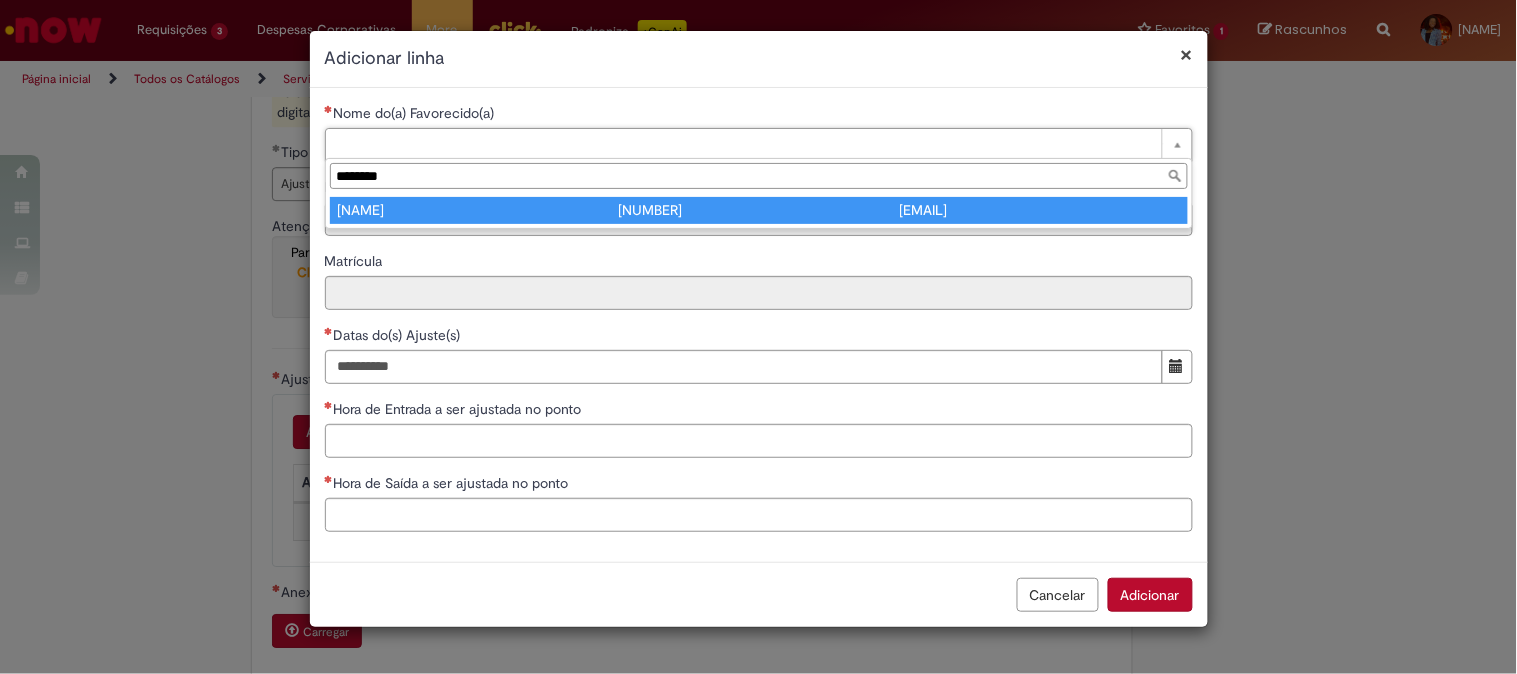type on "**********" 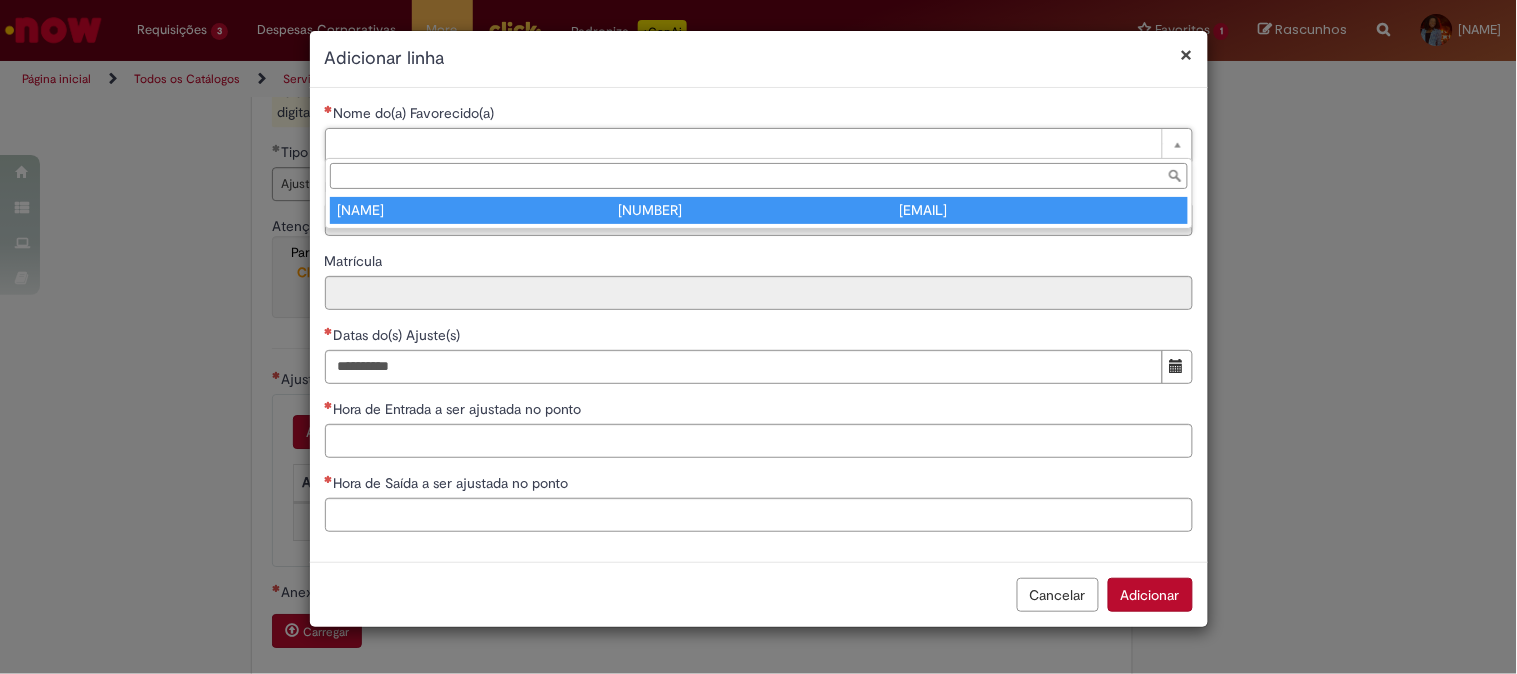 type on "********" 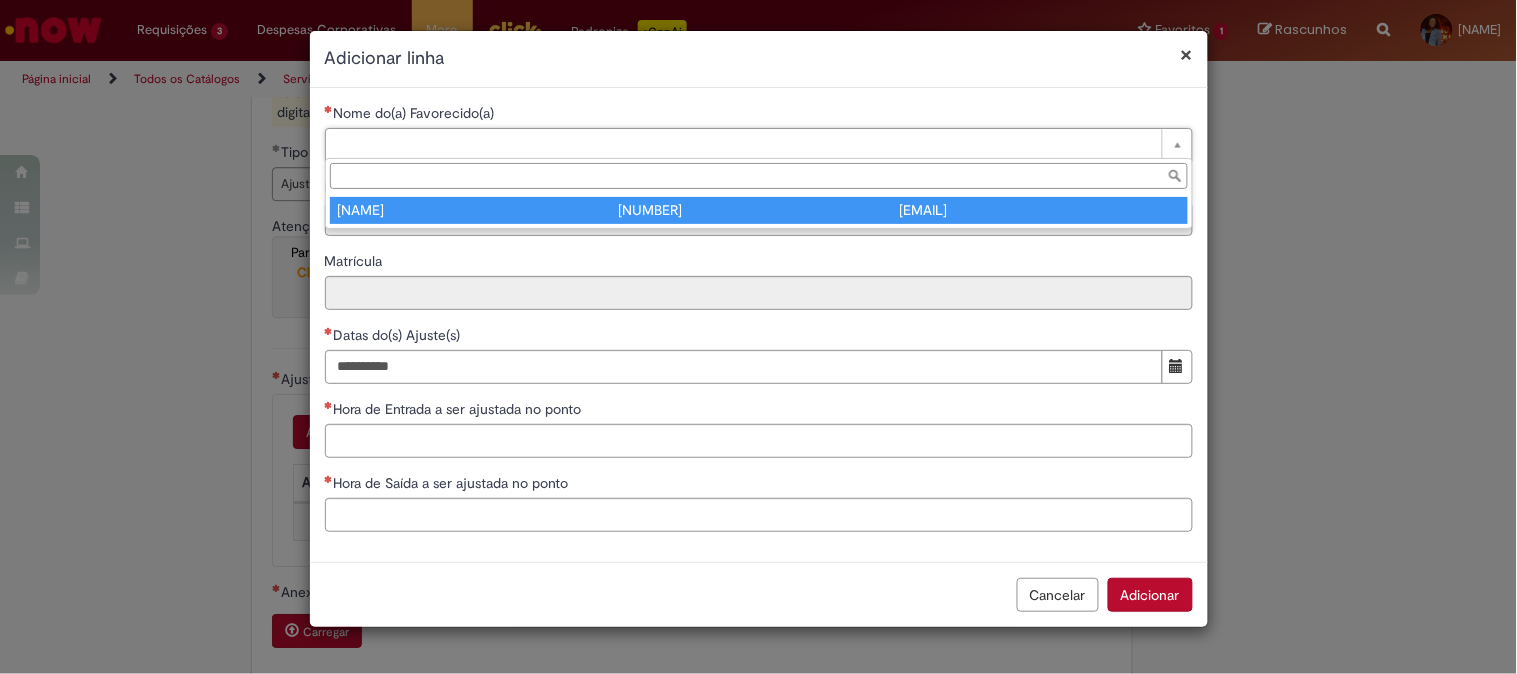 type on "****" 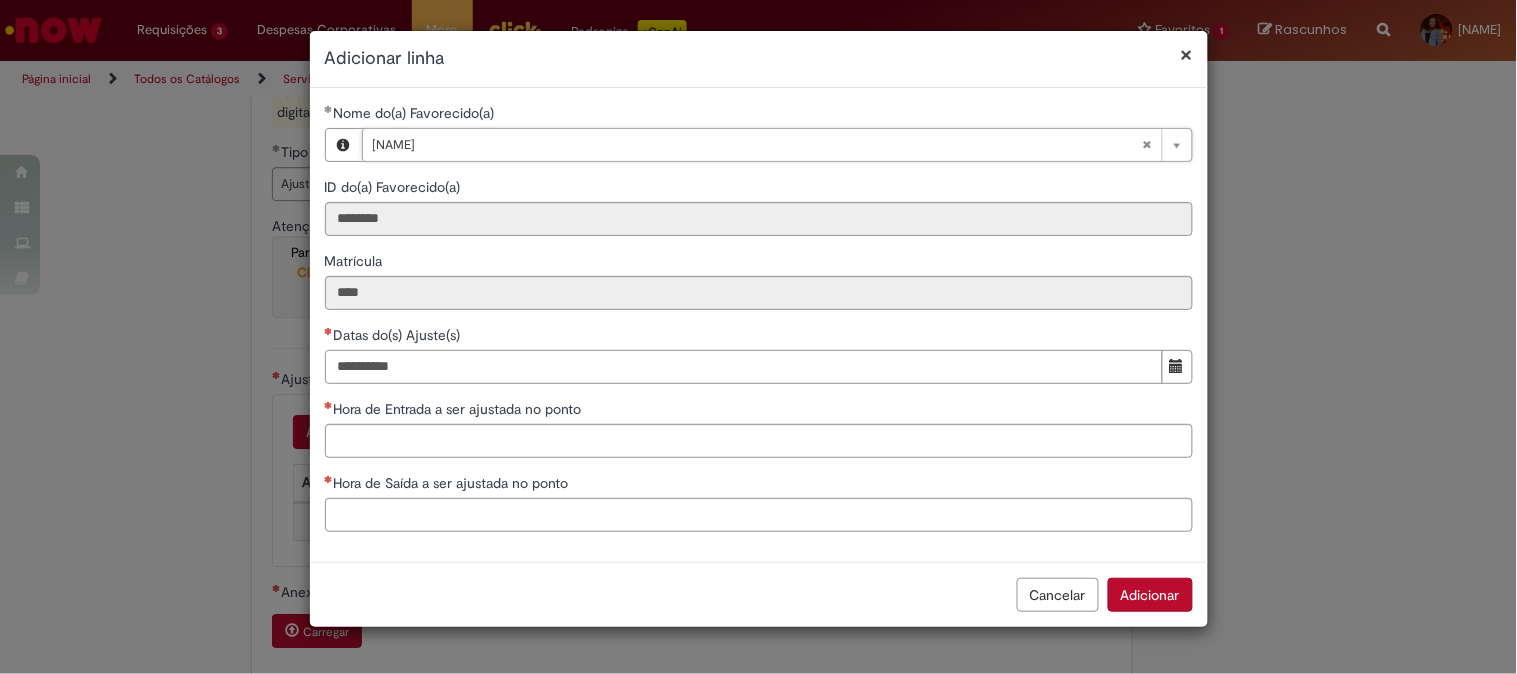 click on "Datas do(s) Ajuste(s)" at bounding box center (744, 367) 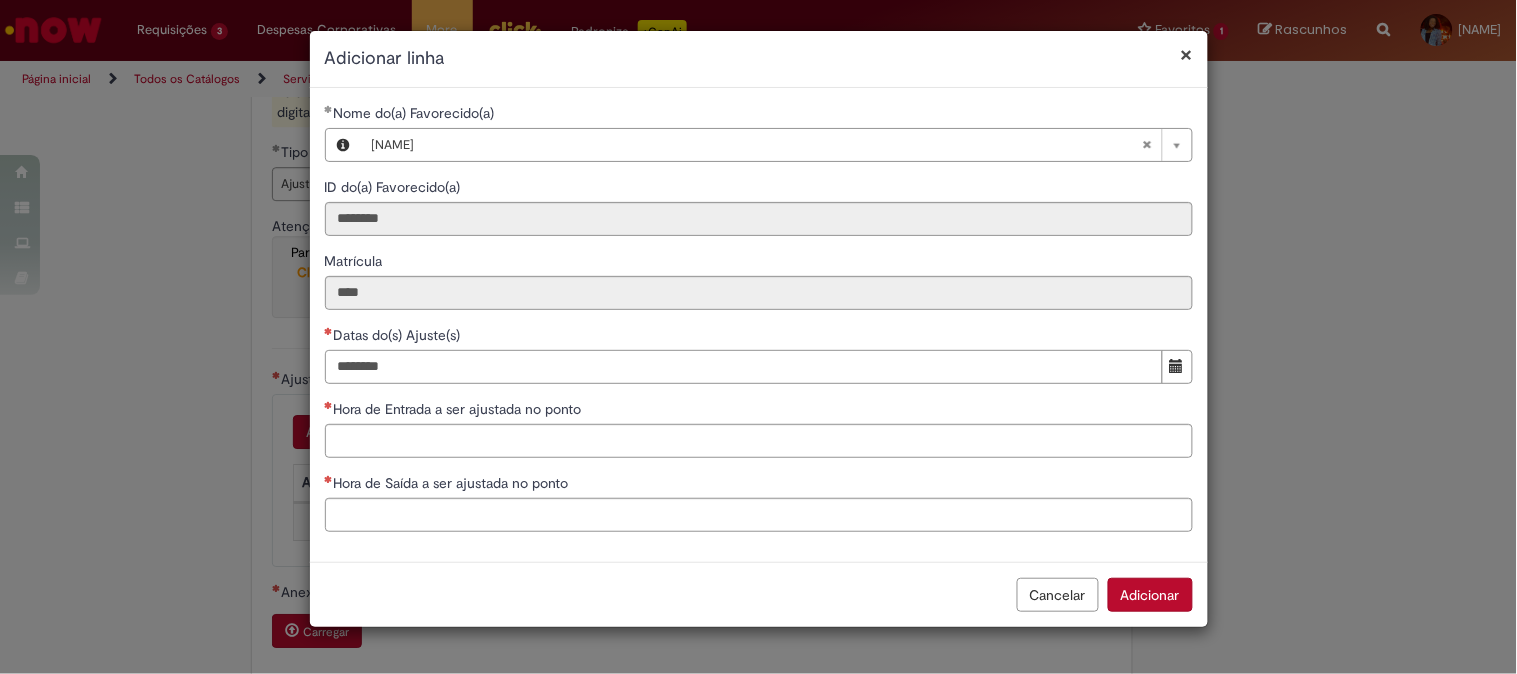 drag, startPoint x: 395, startPoint y: 367, endPoint x: 290, endPoint y: 346, distance: 107.07941 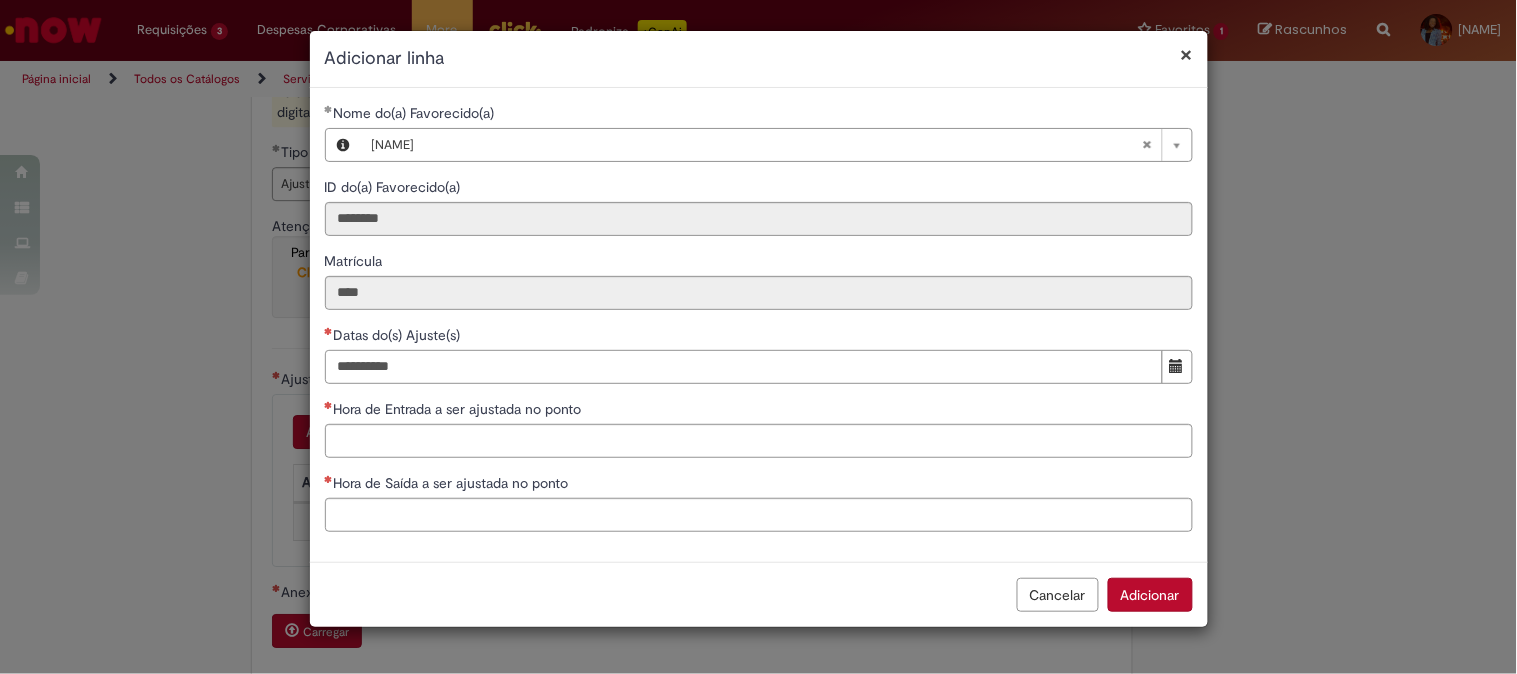 type on "**********" 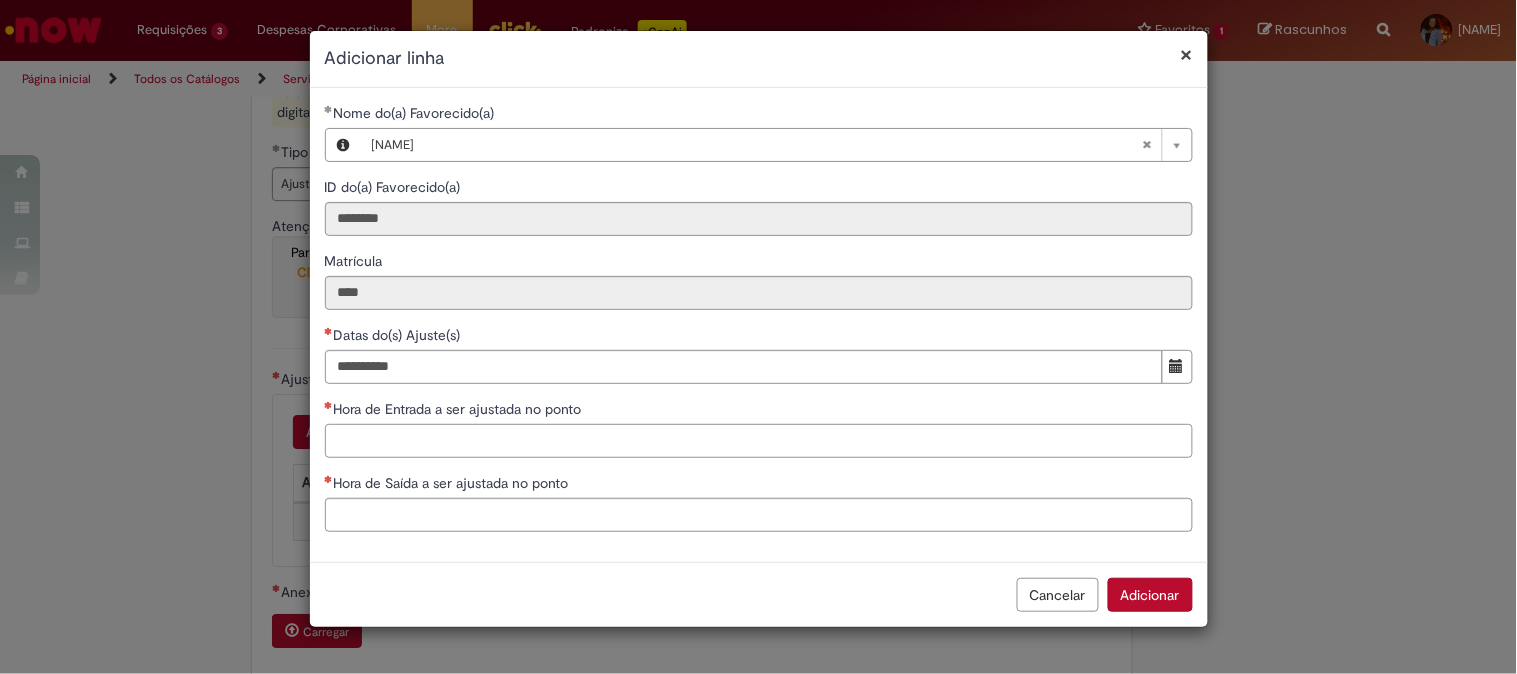 click on "Hora de Entrada a ser ajustada no ponto" at bounding box center [759, 441] 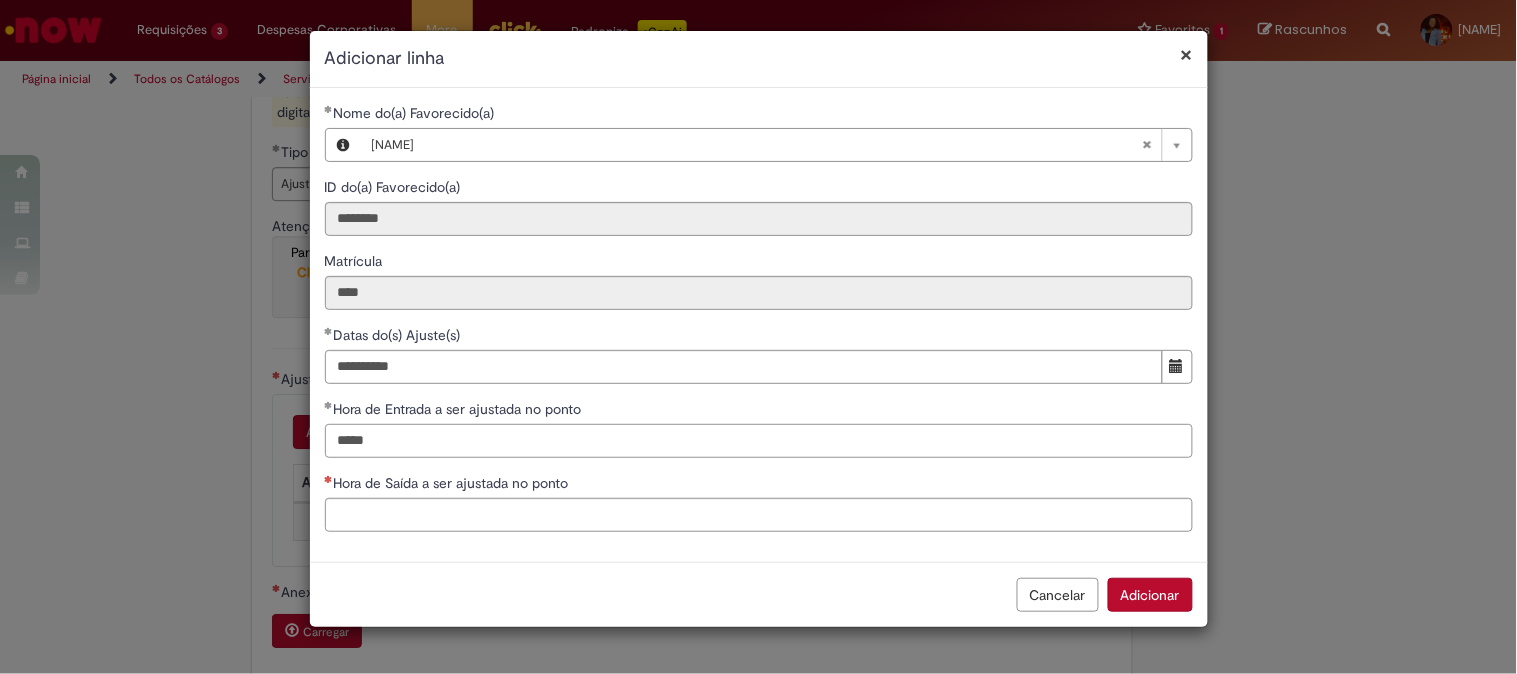 type on "*****" 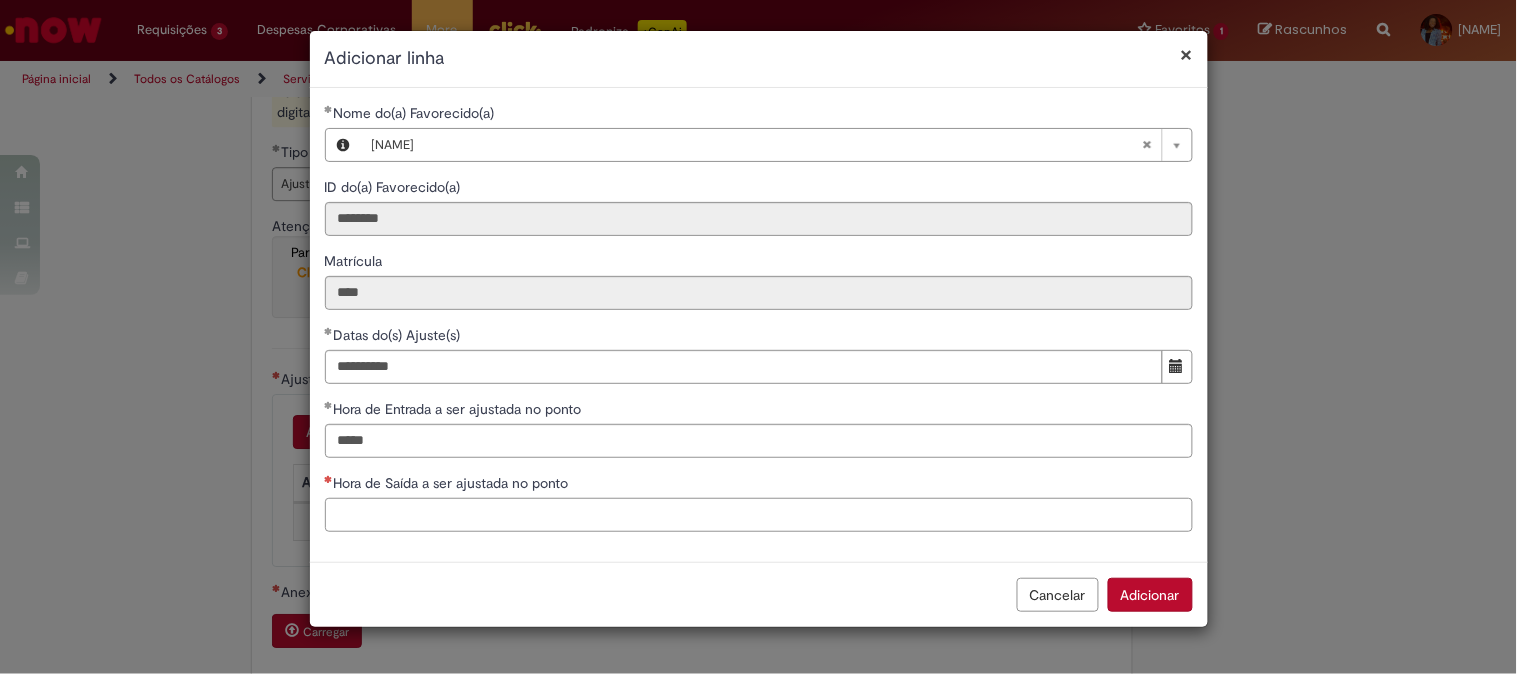 click on "Hora de Saída a ser ajustada no ponto" at bounding box center (759, 515) 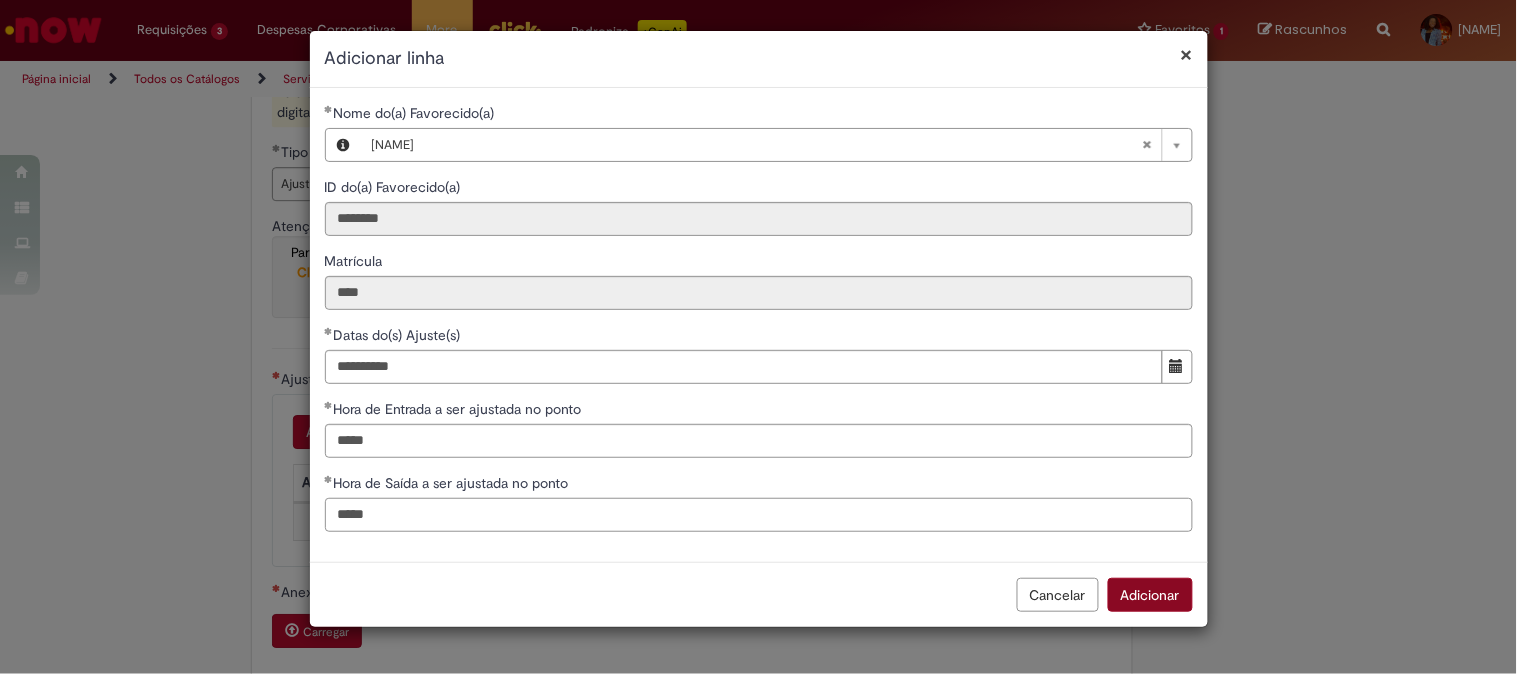 type on "*****" 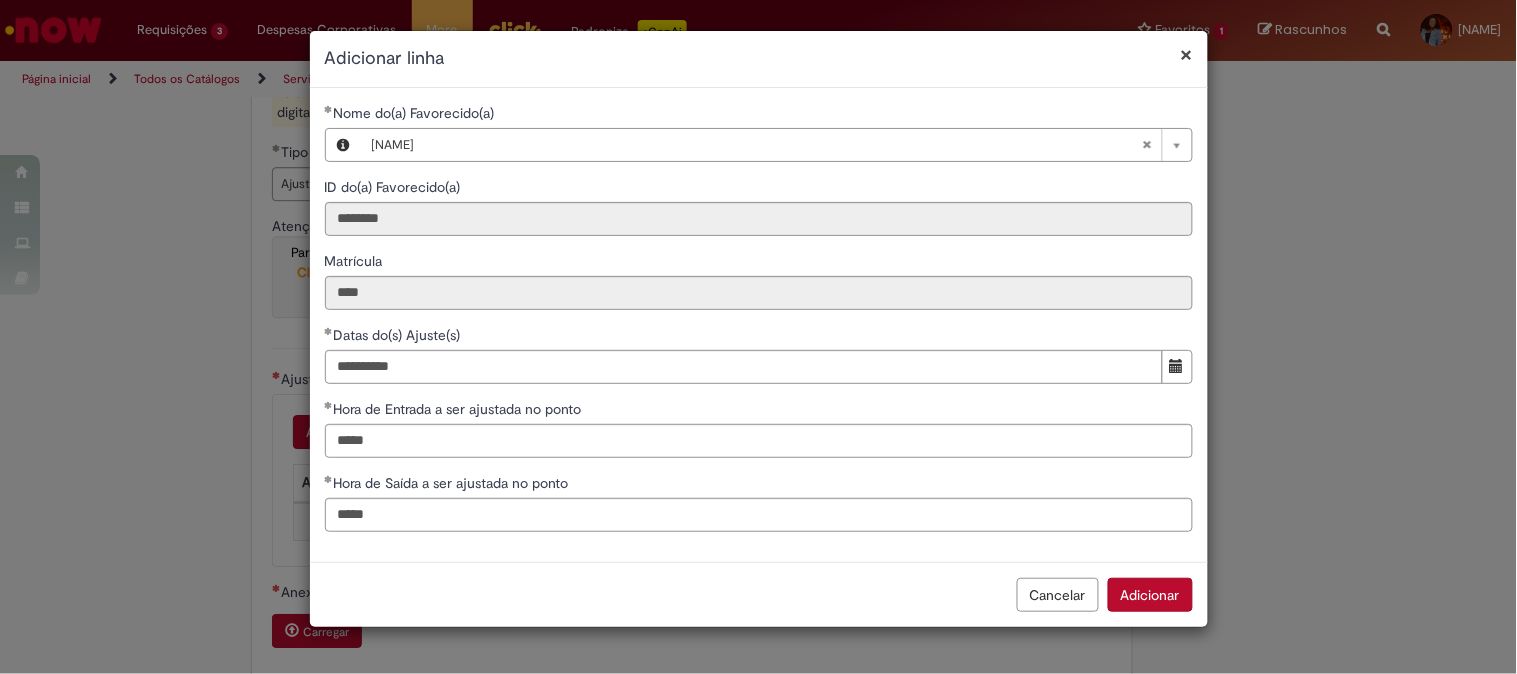 click on "Adicionar" at bounding box center [1150, 595] 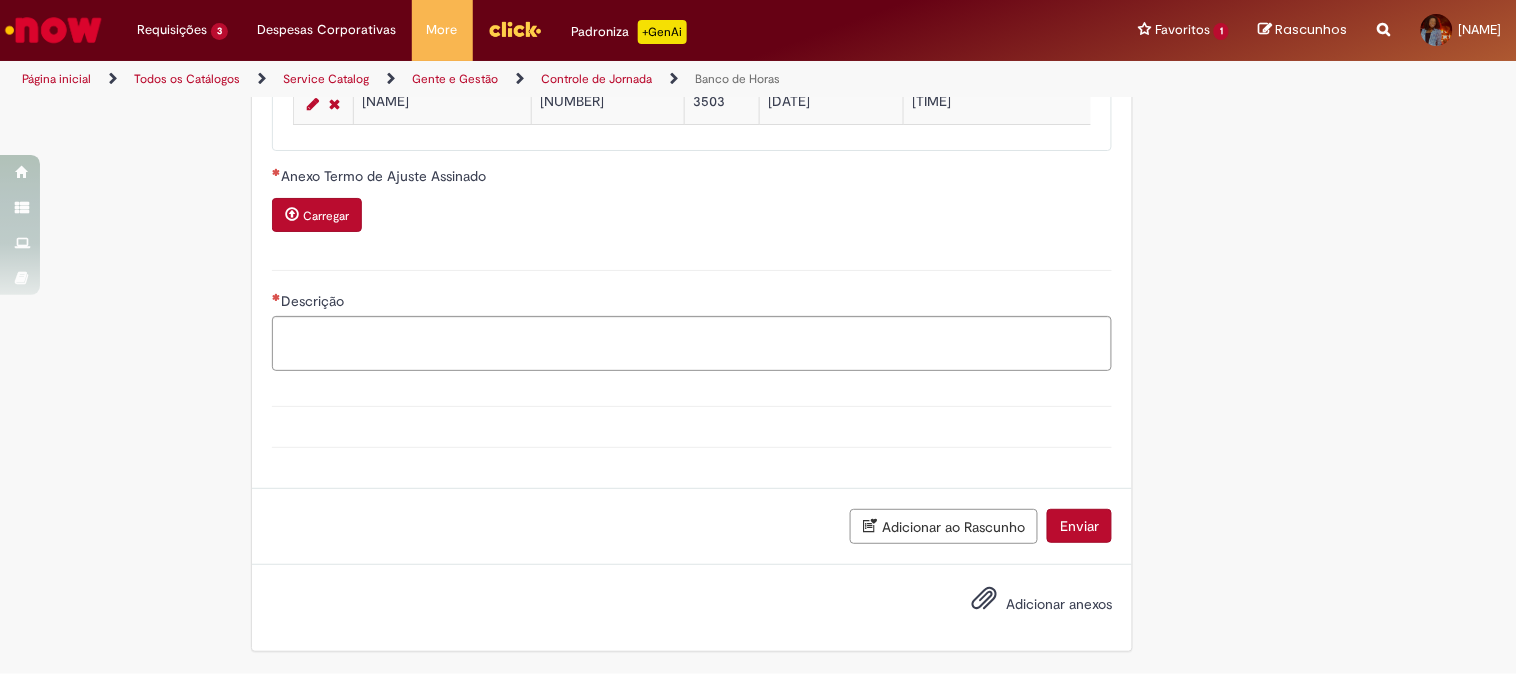 scroll, scrollTop: 1872, scrollLeft: 0, axis: vertical 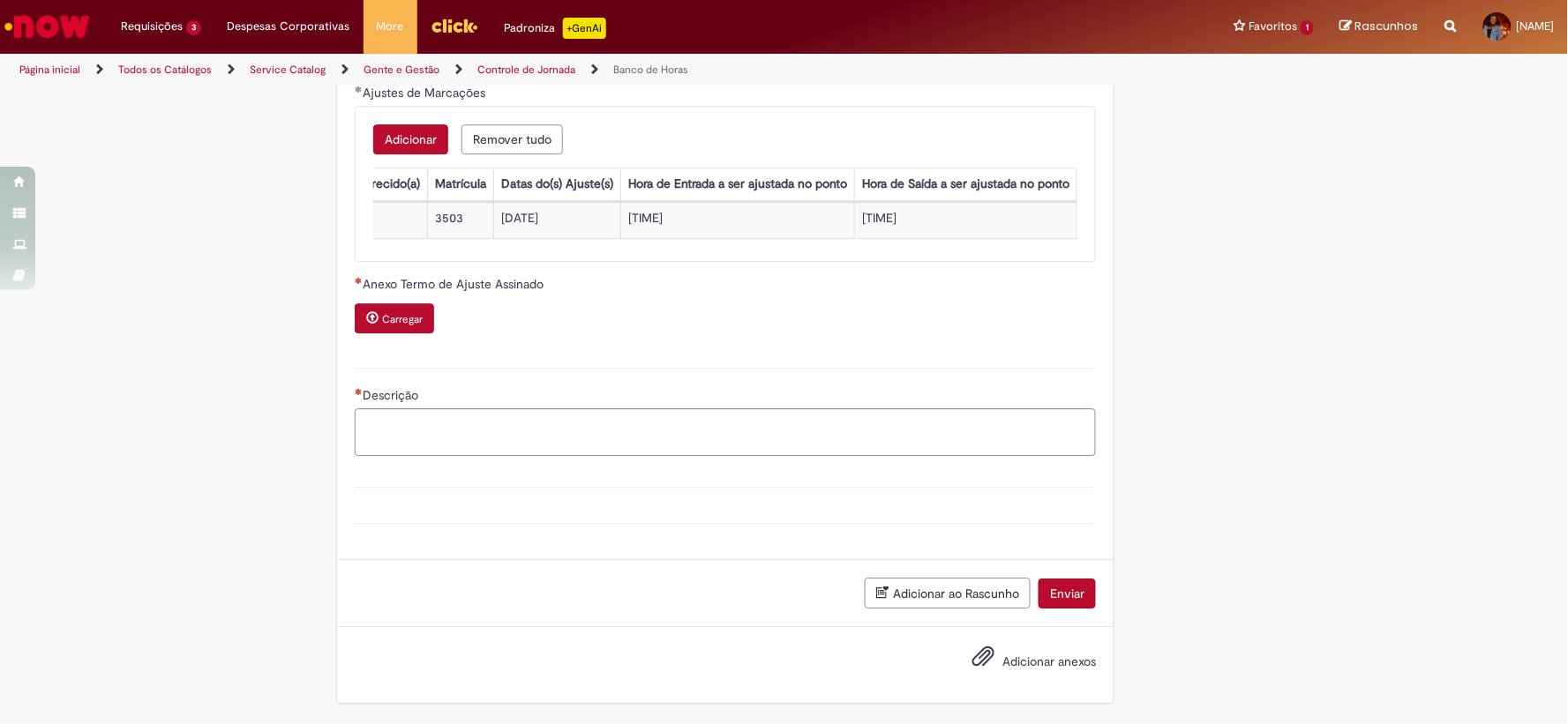 click on "Carregar" at bounding box center [394, 318] 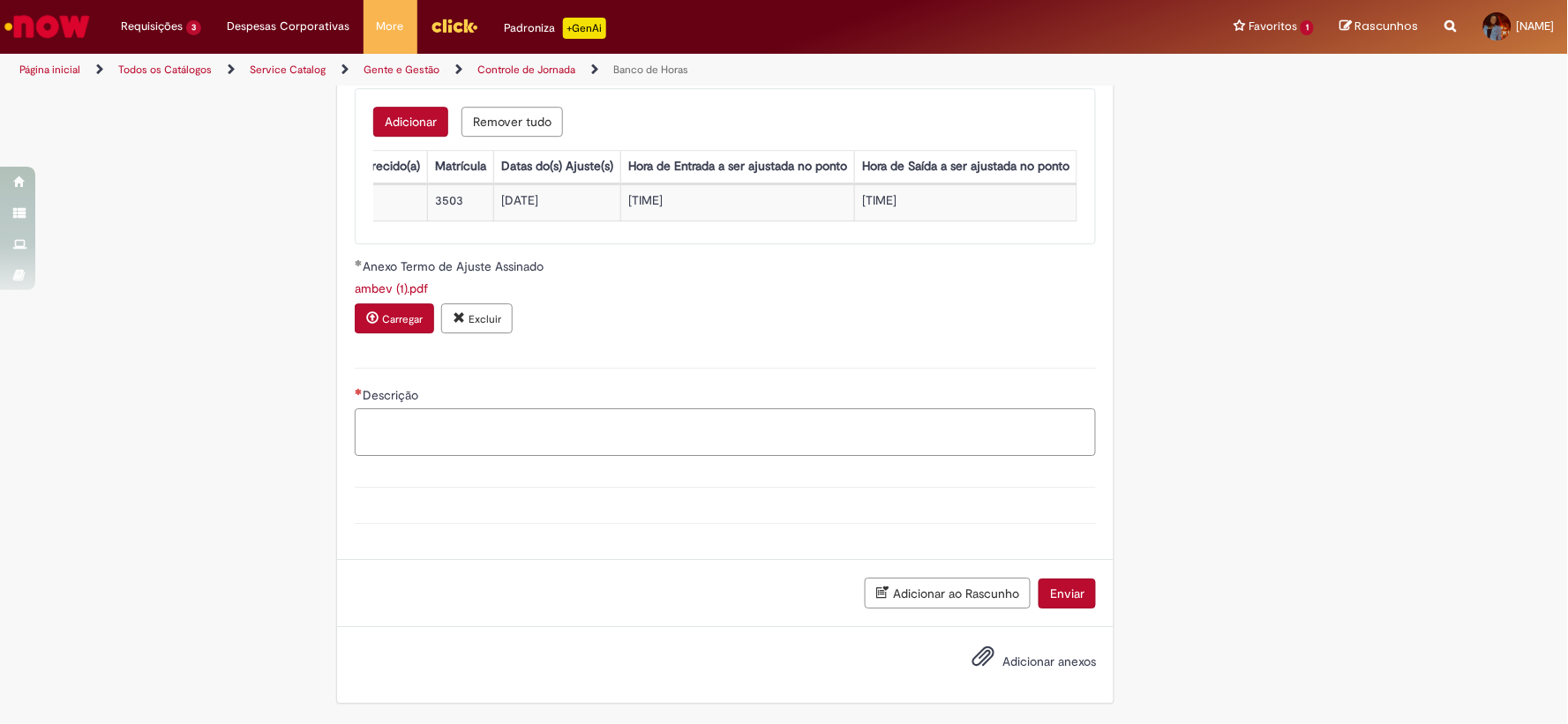 click on "Descrição" at bounding box center [725, 432] 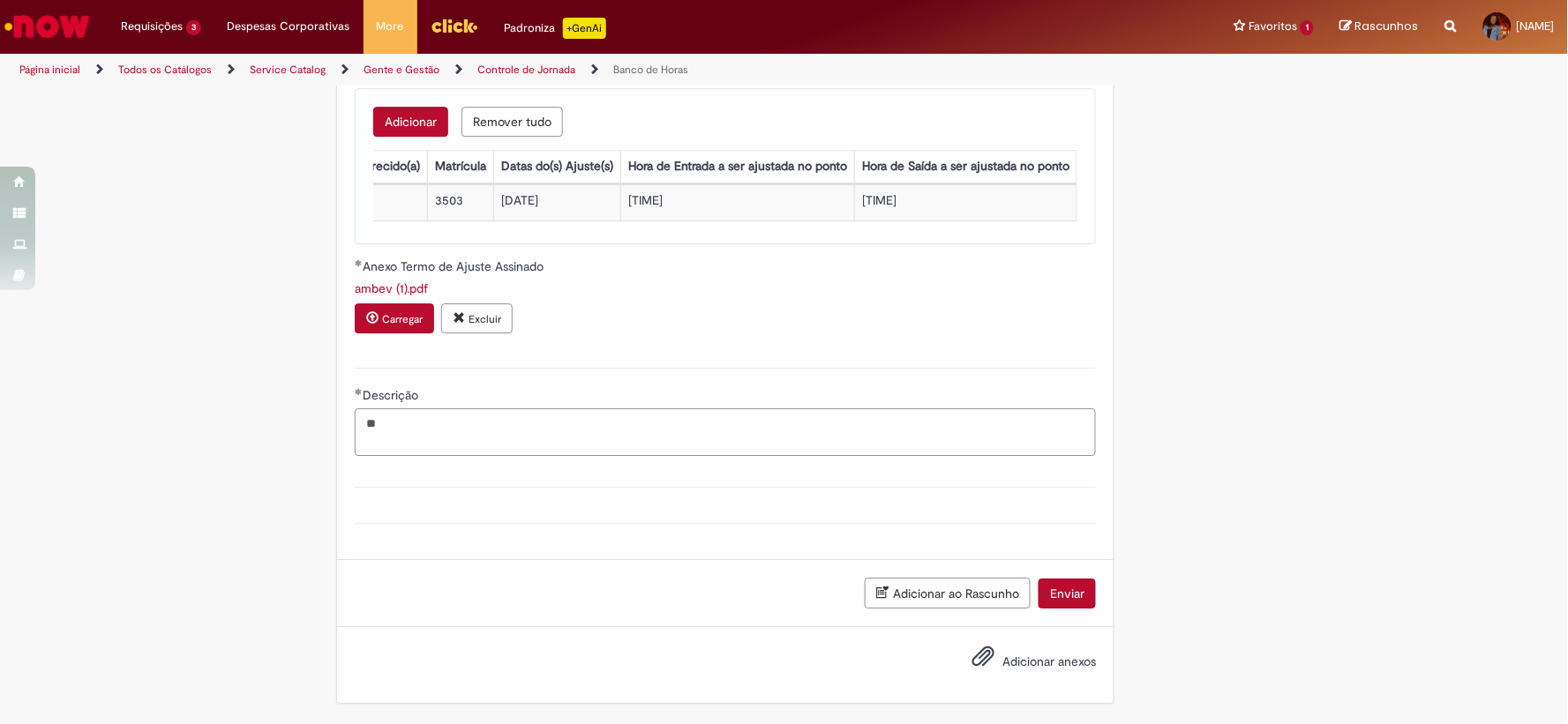 type on "*" 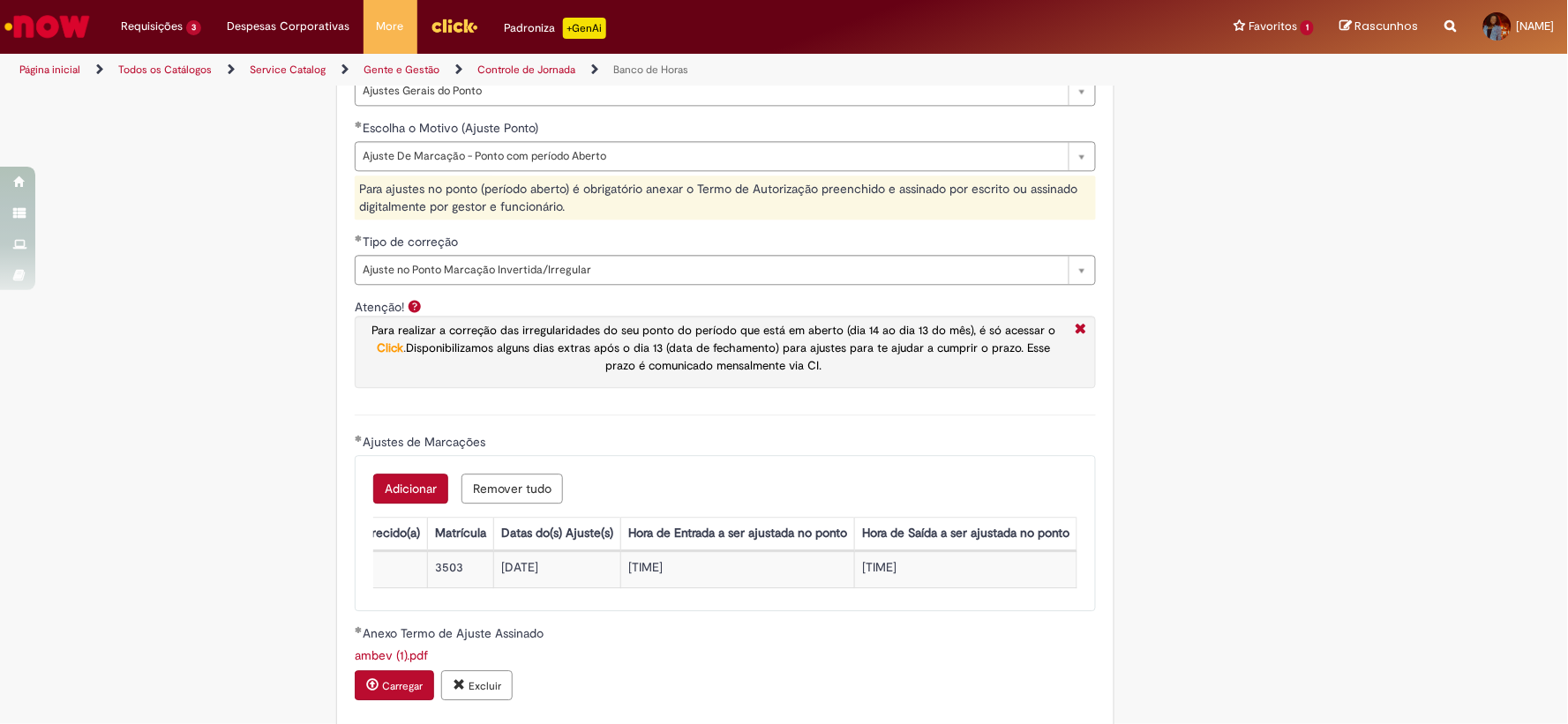 scroll, scrollTop: 1155, scrollLeft: 0, axis: vertical 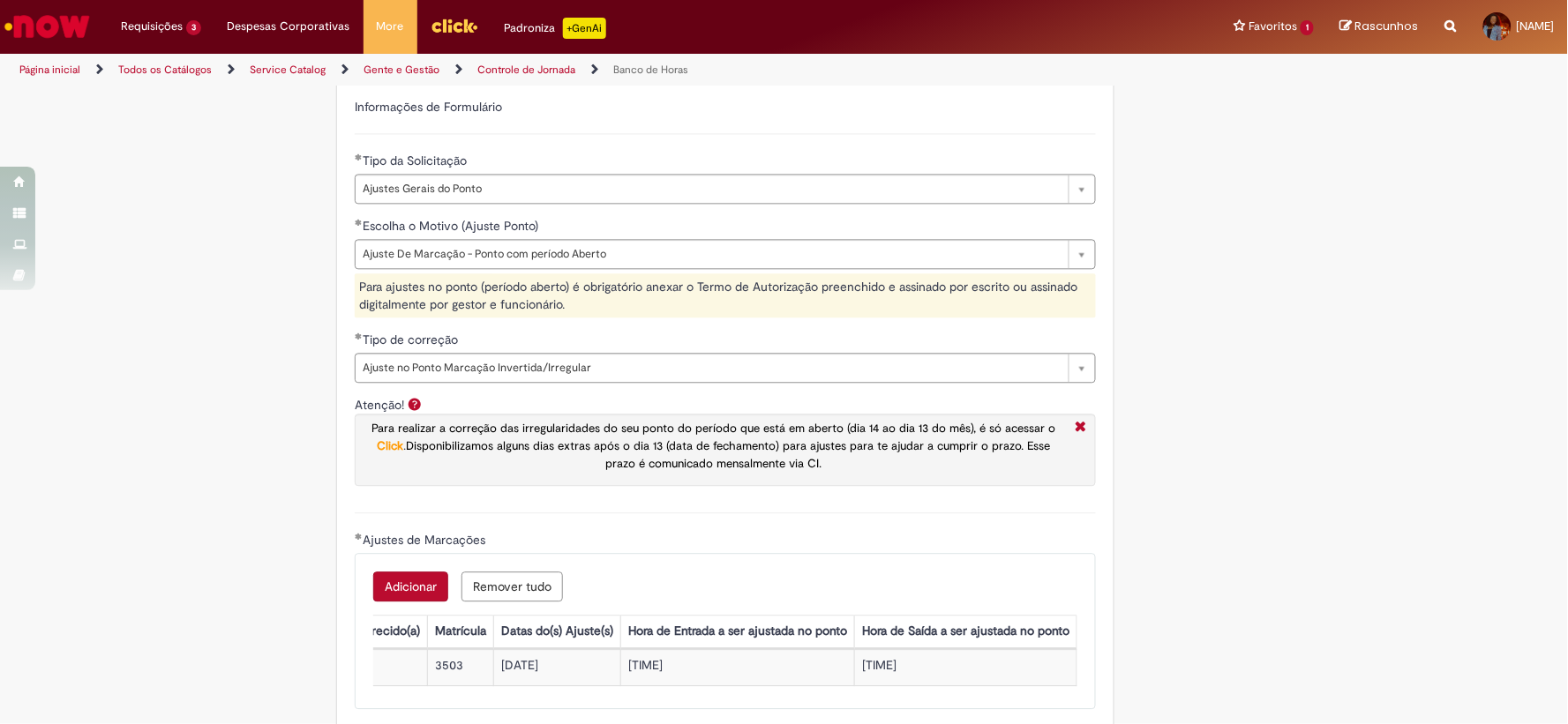 type on "**********" 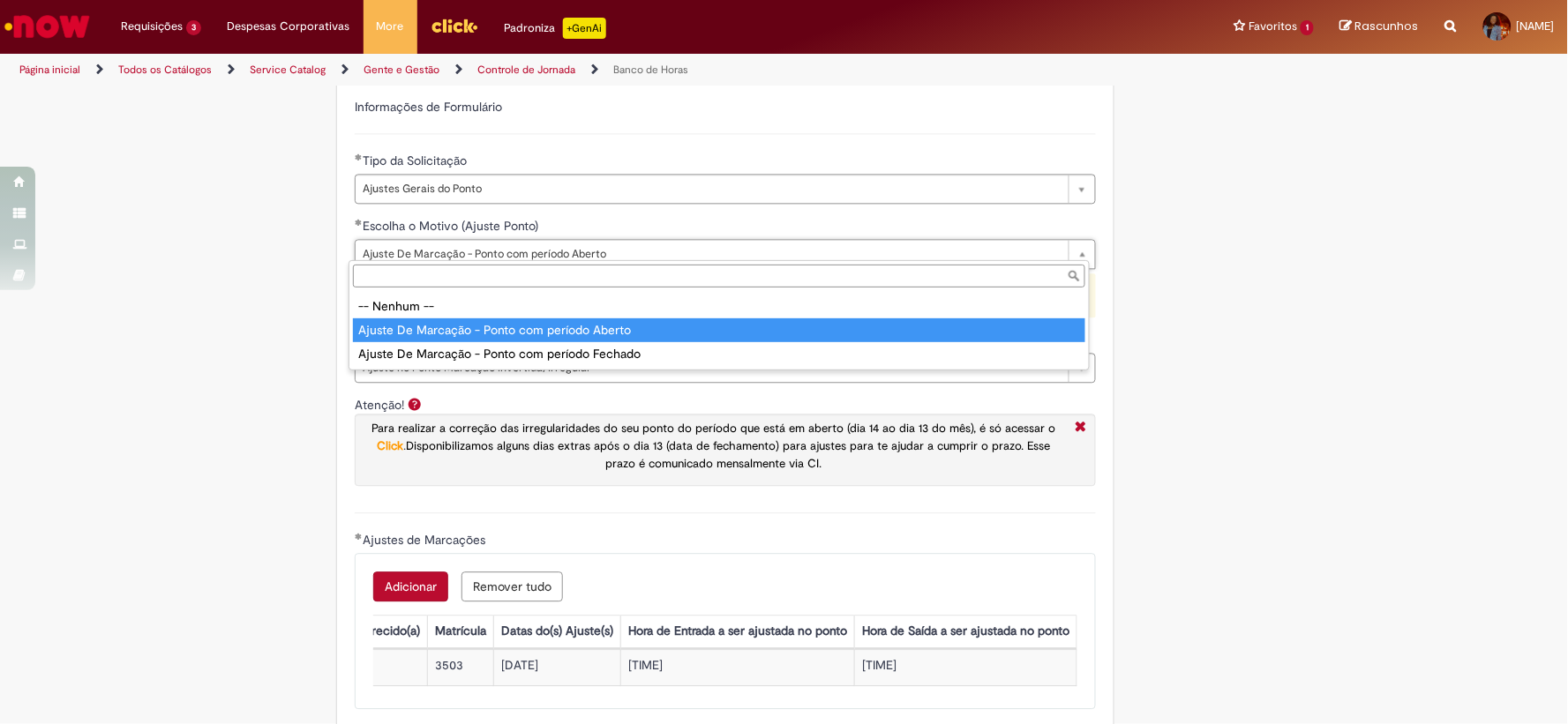 type on "**********" 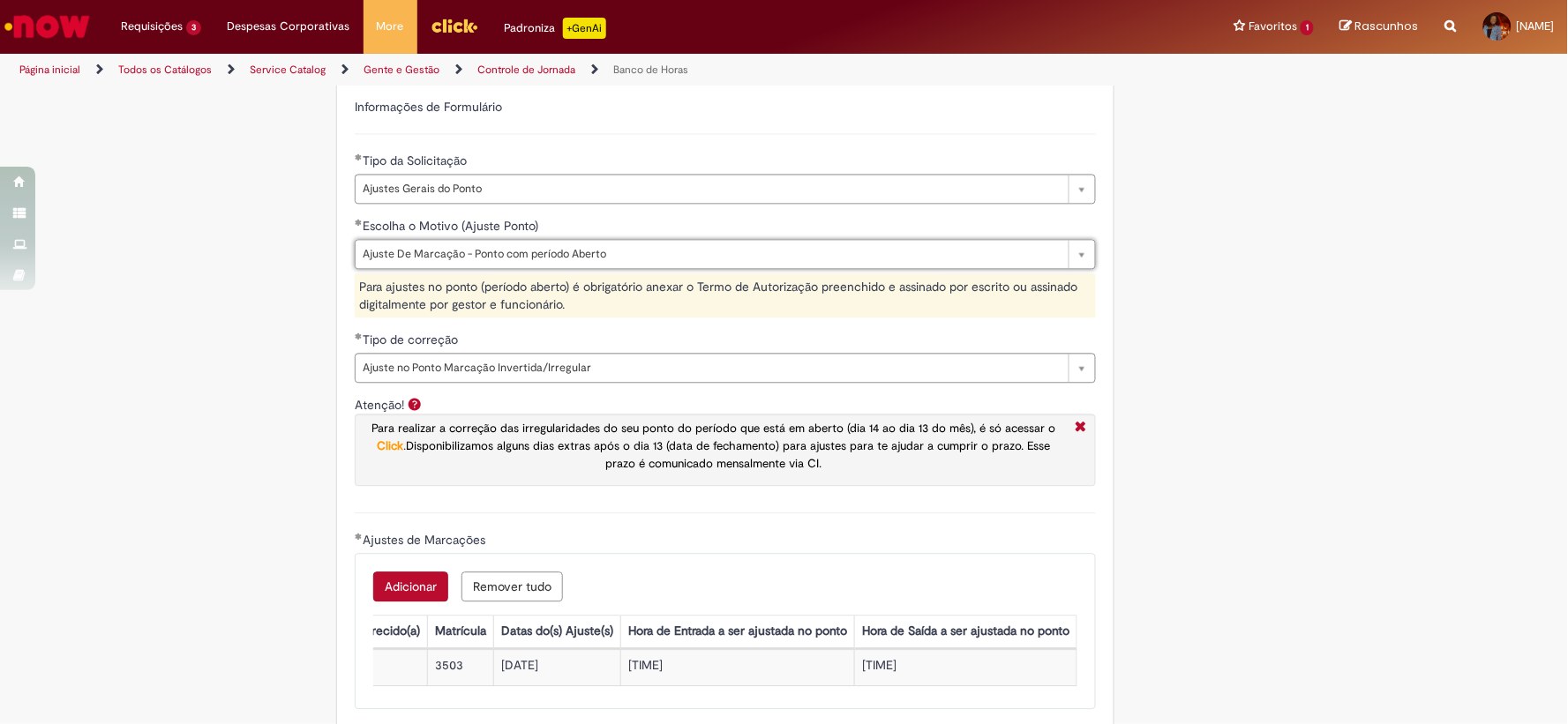 scroll, scrollTop: 0, scrollLeft: 269, axis: horizontal 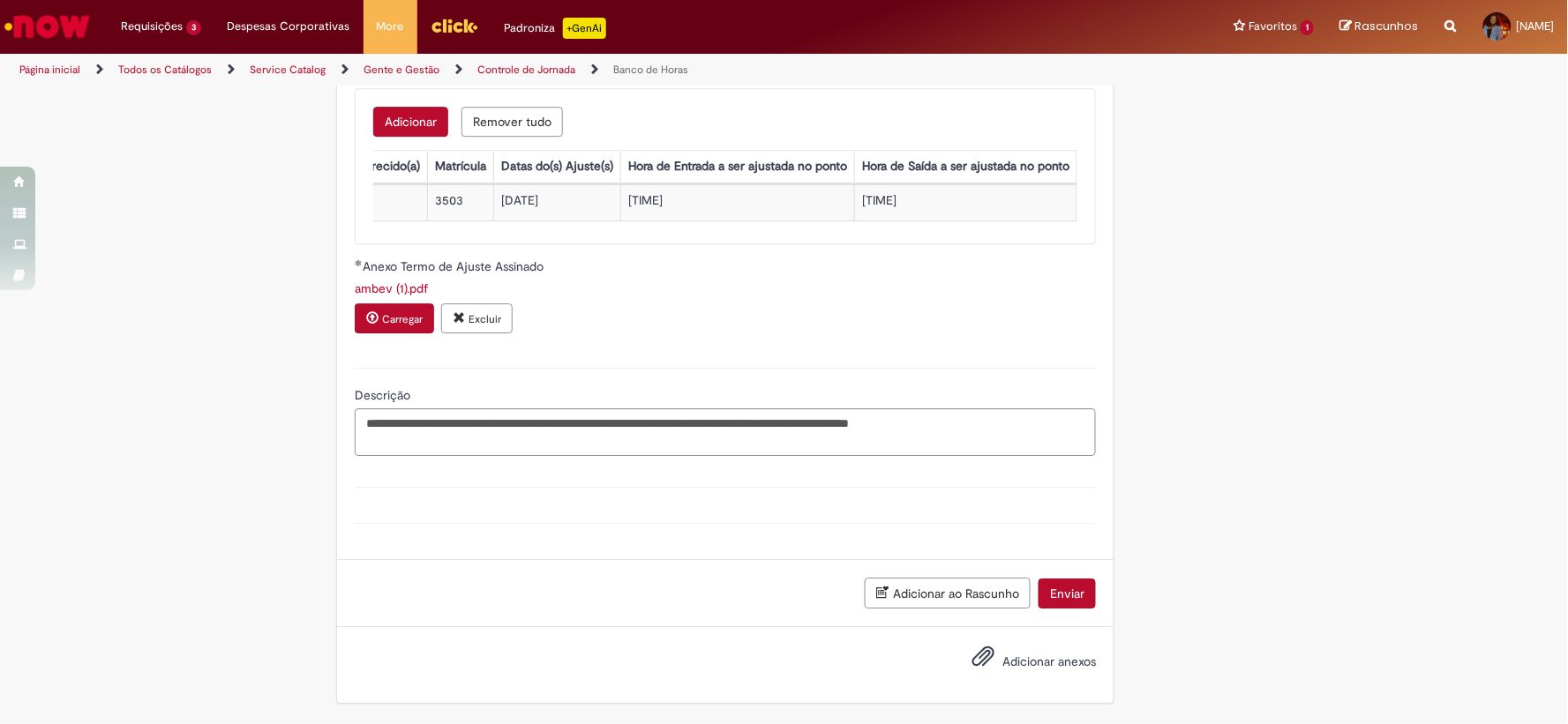 click on "Enviar" at bounding box center [1067, 593] 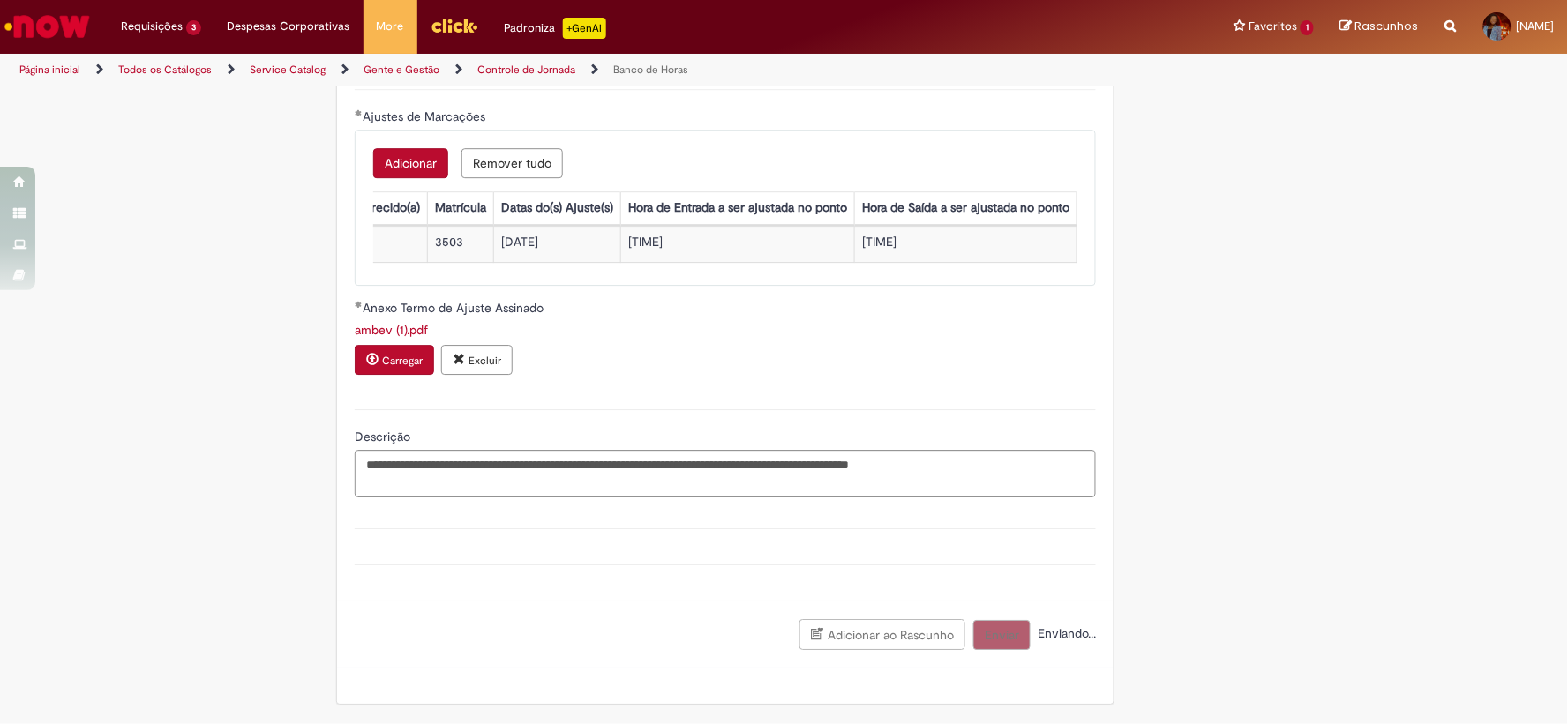 scroll, scrollTop: 1603, scrollLeft: 0, axis: vertical 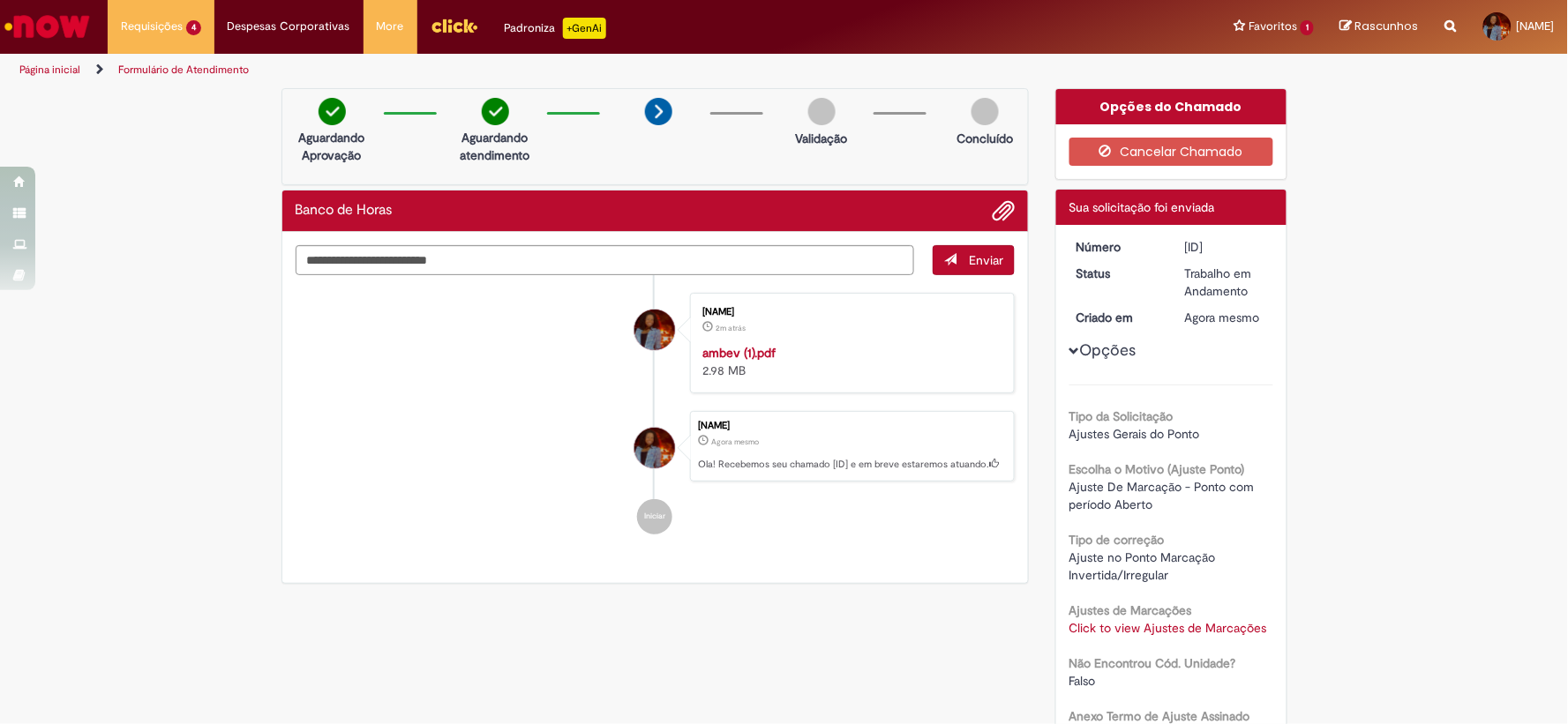 click on "[NAME]
2m atrás 2 minutos atrás
ambev (1).pdf  2.98 MB" at bounding box center (656, 343) 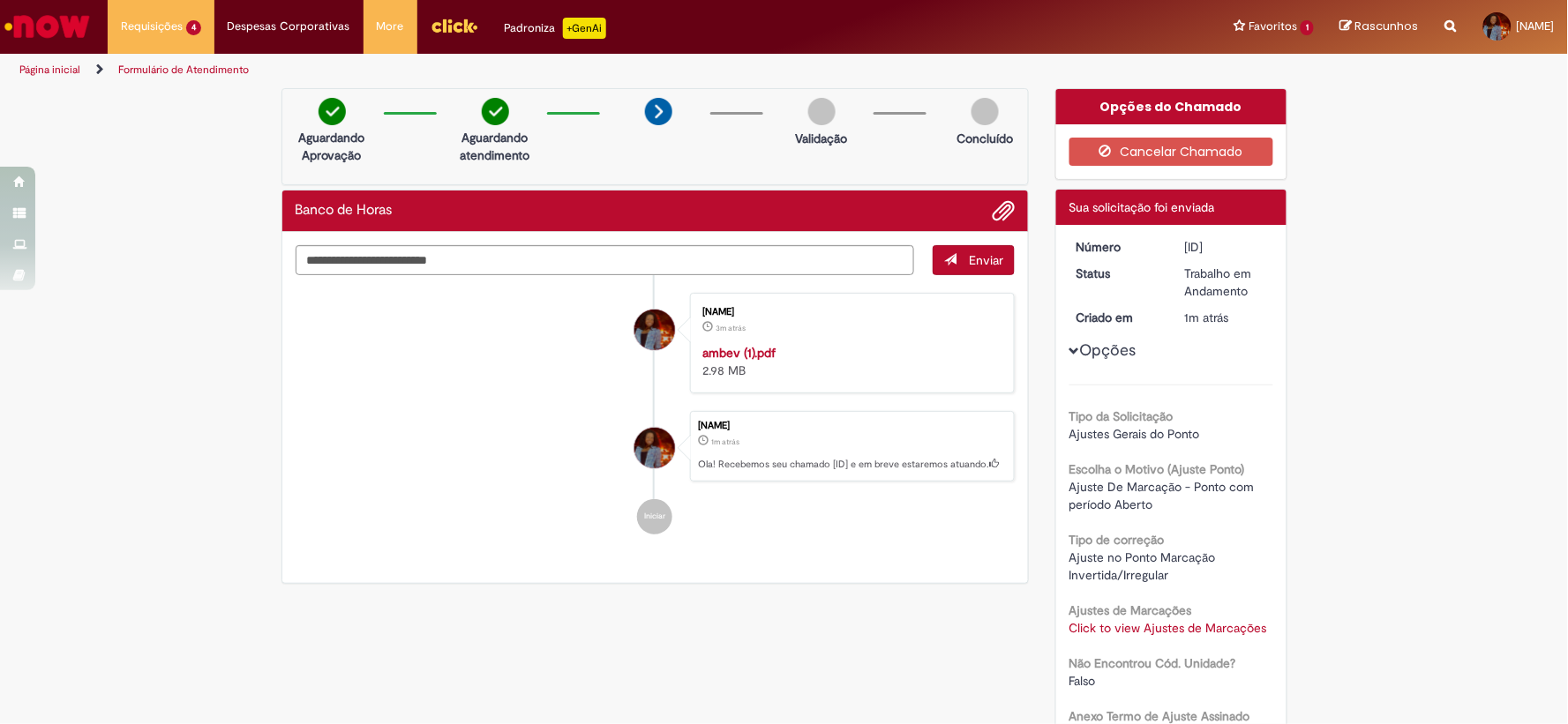 click on "[ID]" at bounding box center [1226, 247] 